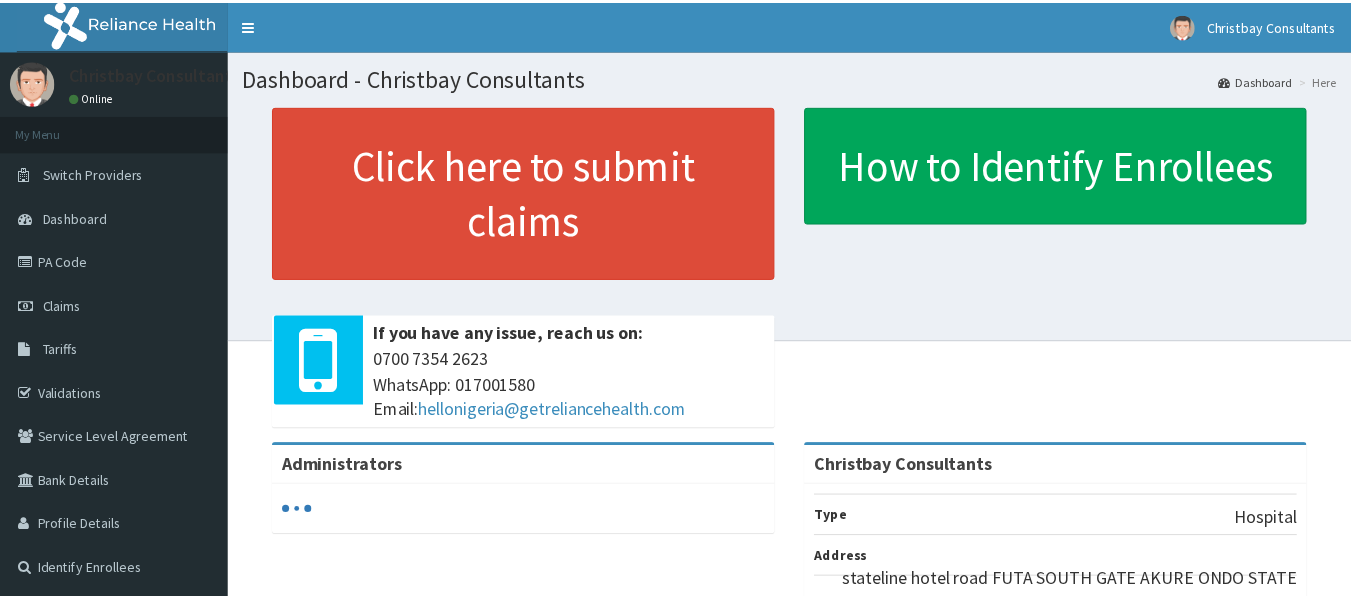 scroll, scrollTop: 0, scrollLeft: 0, axis: both 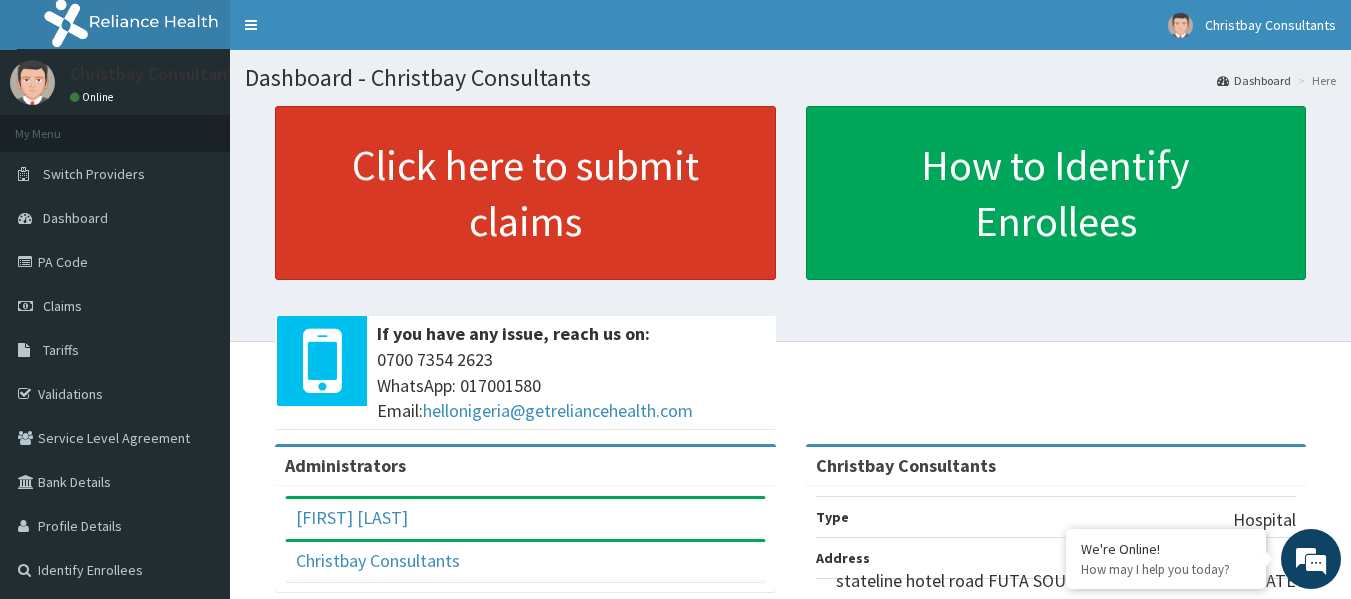click on "Click here to submit claims" at bounding box center [525, 193] 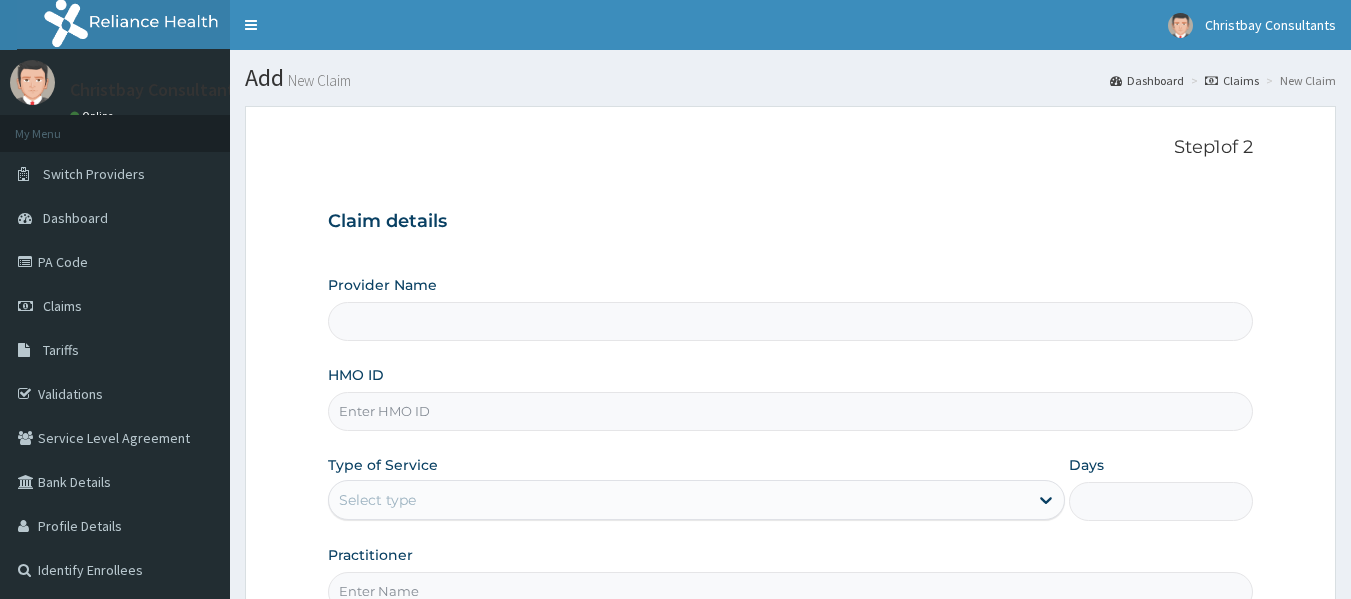 scroll, scrollTop: 0, scrollLeft: 0, axis: both 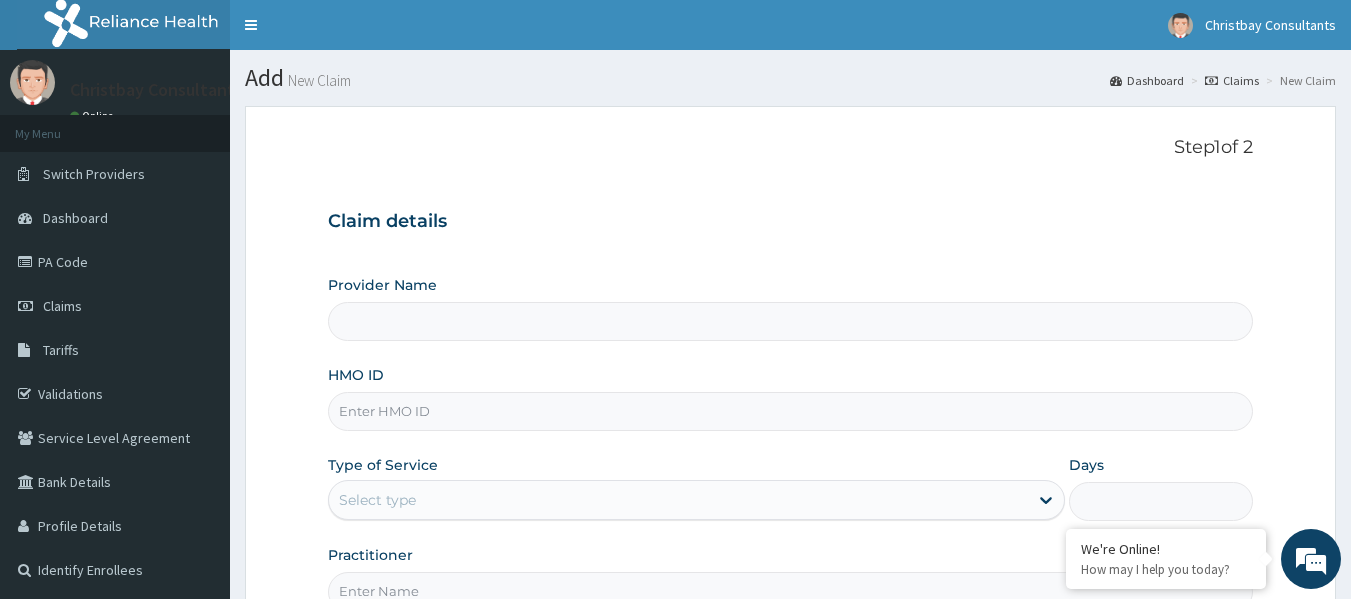 type on "Christbay Consultants" 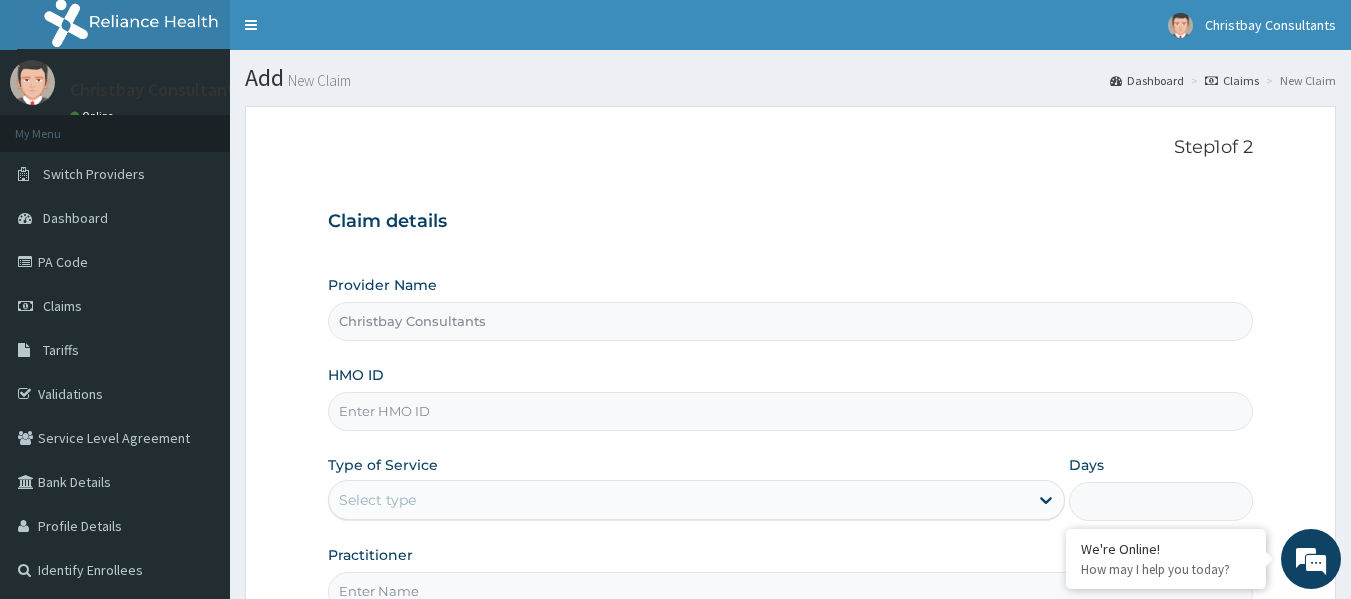 scroll, scrollTop: 0, scrollLeft: 0, axis: both 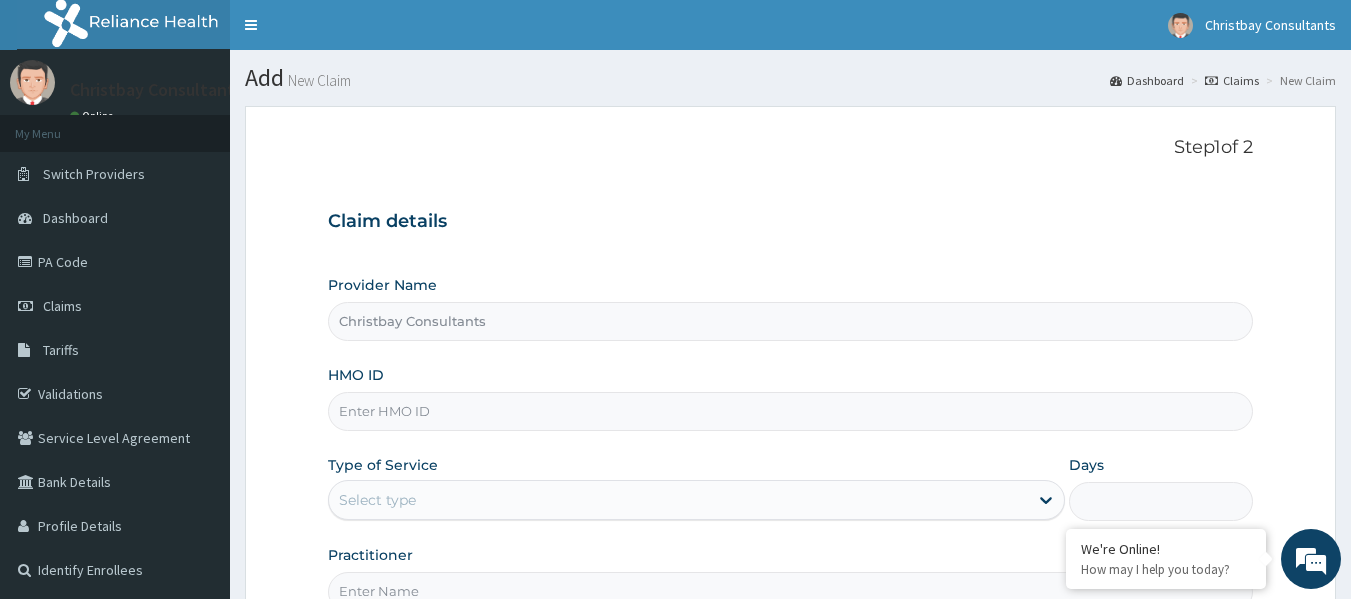 click on "HMO ID" at bounding box center (791, 411) 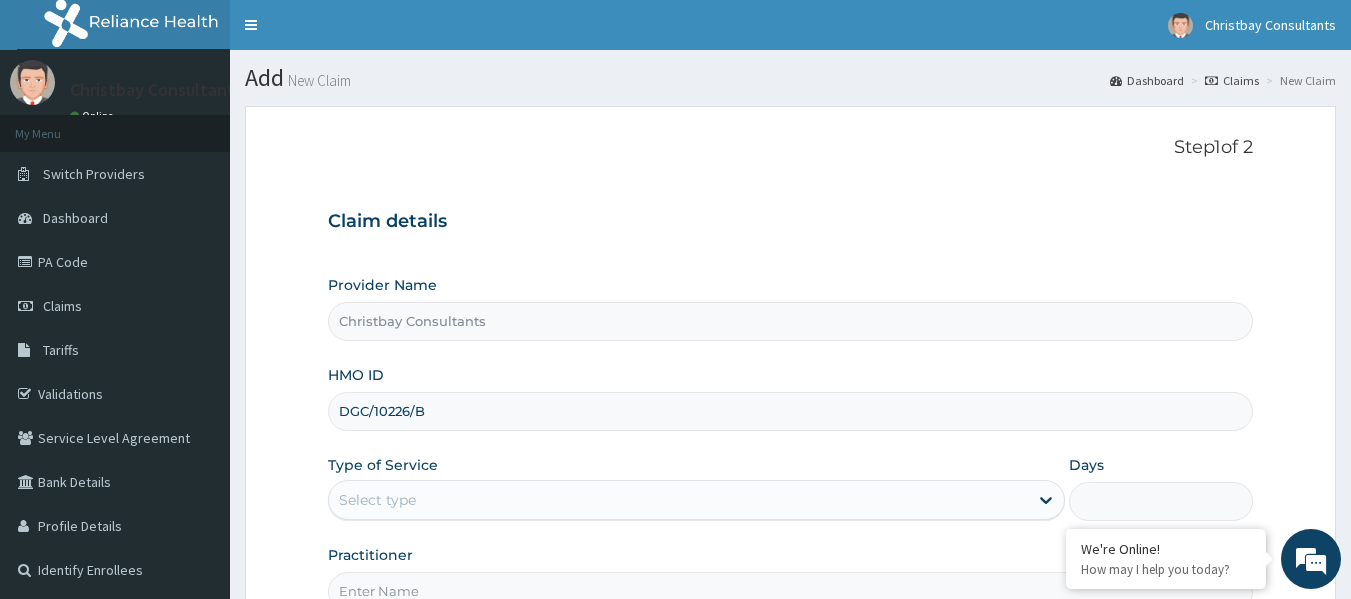 type on "DGC/10226/B" 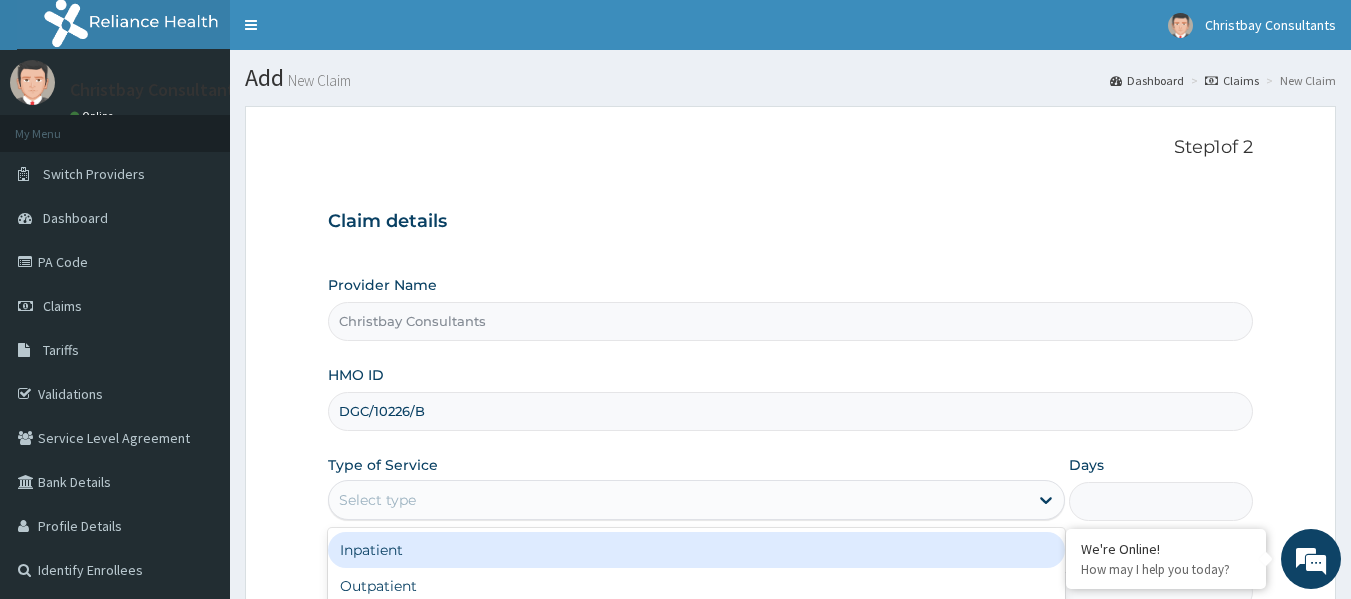 click on "Select type" at bounding box center [678, 500] 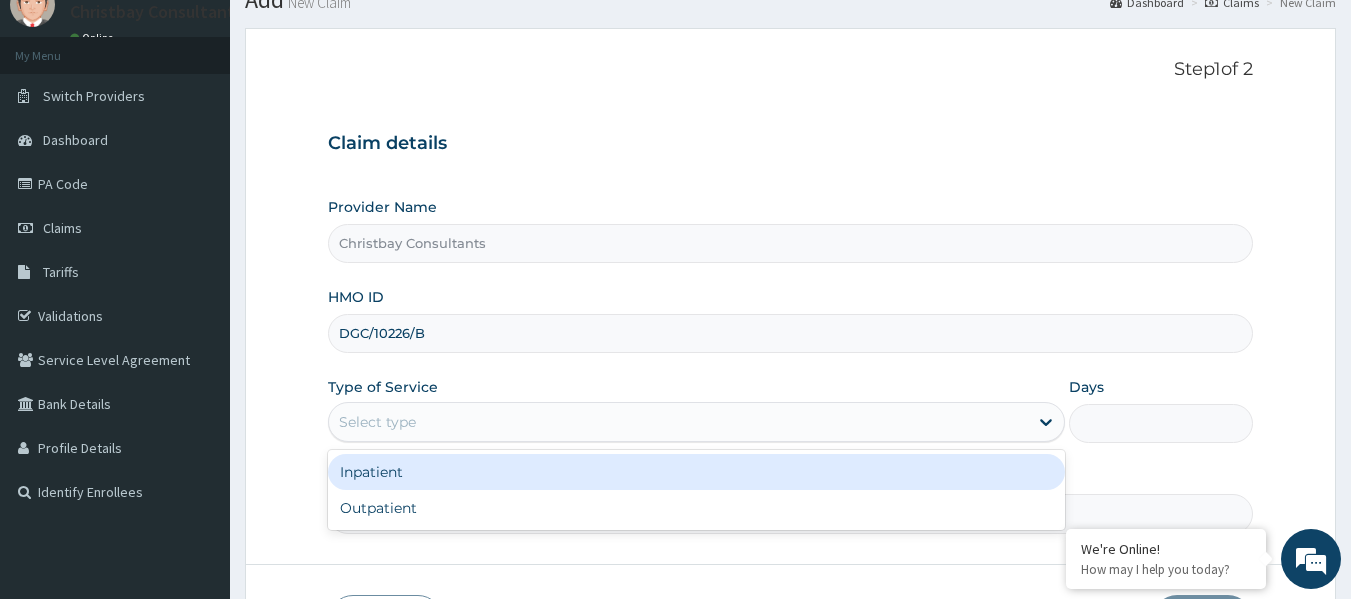 scroll, scrollTop: 87, scrollLeft: 0, axis: vertical 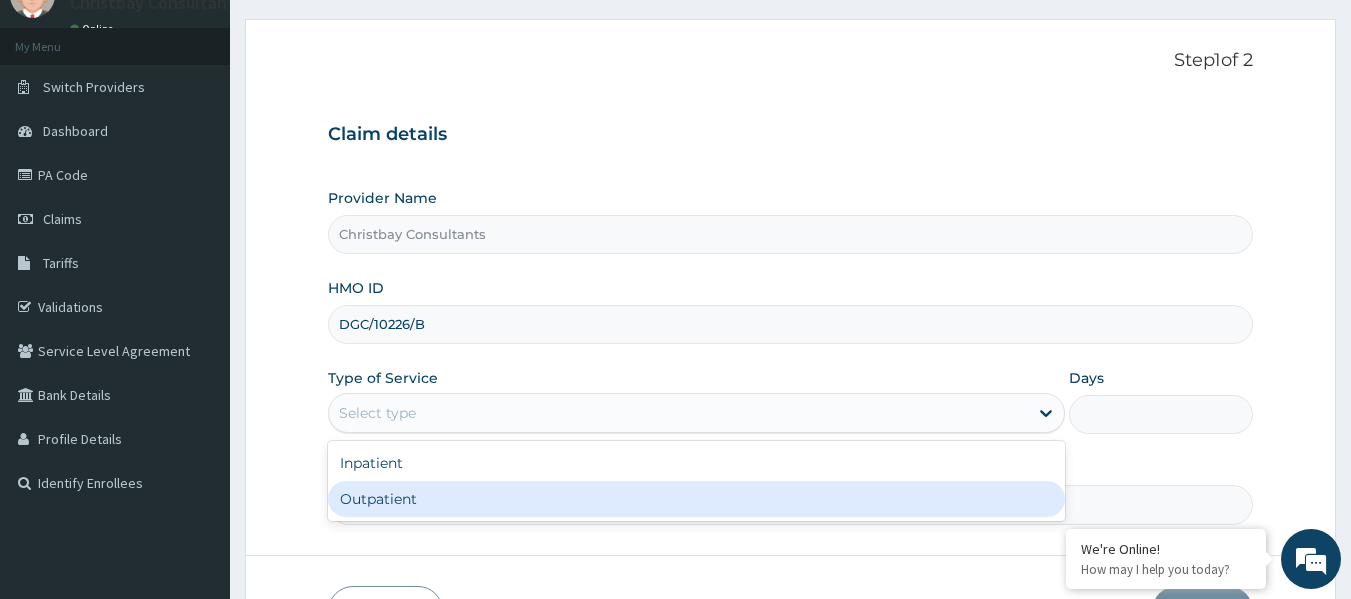 click on "Outpatient" at bounding box center [696, 499] 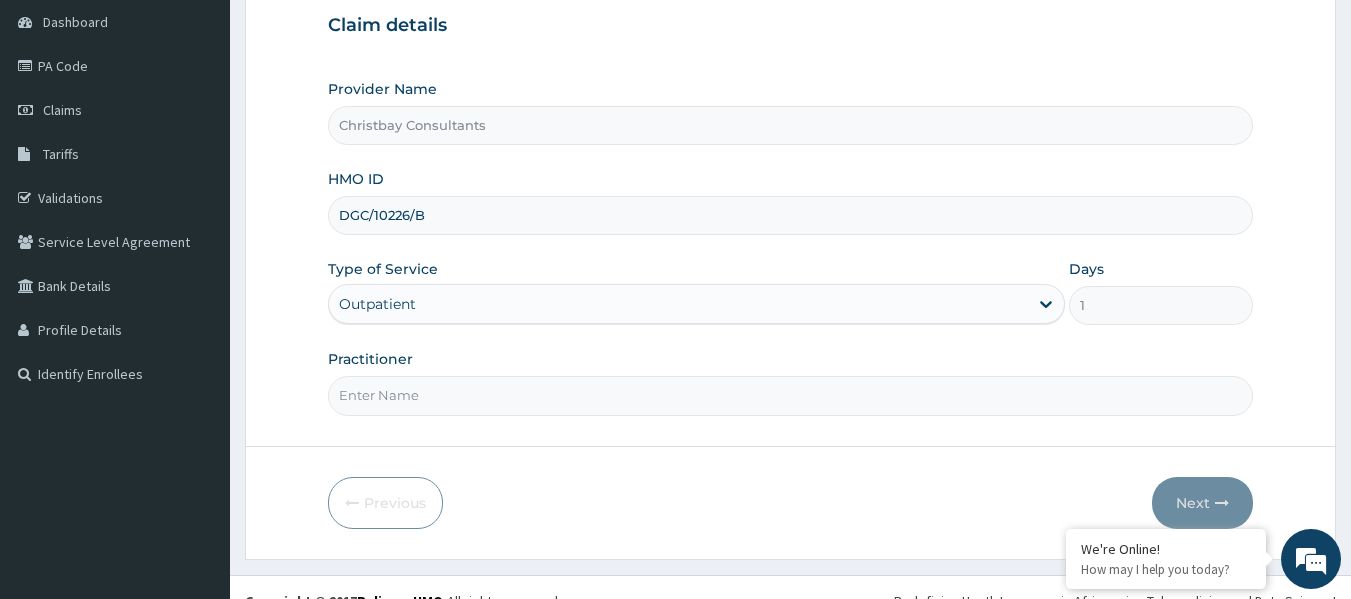 scroll, scrollTop: 223, scrollLeft: 0, axis: vertical 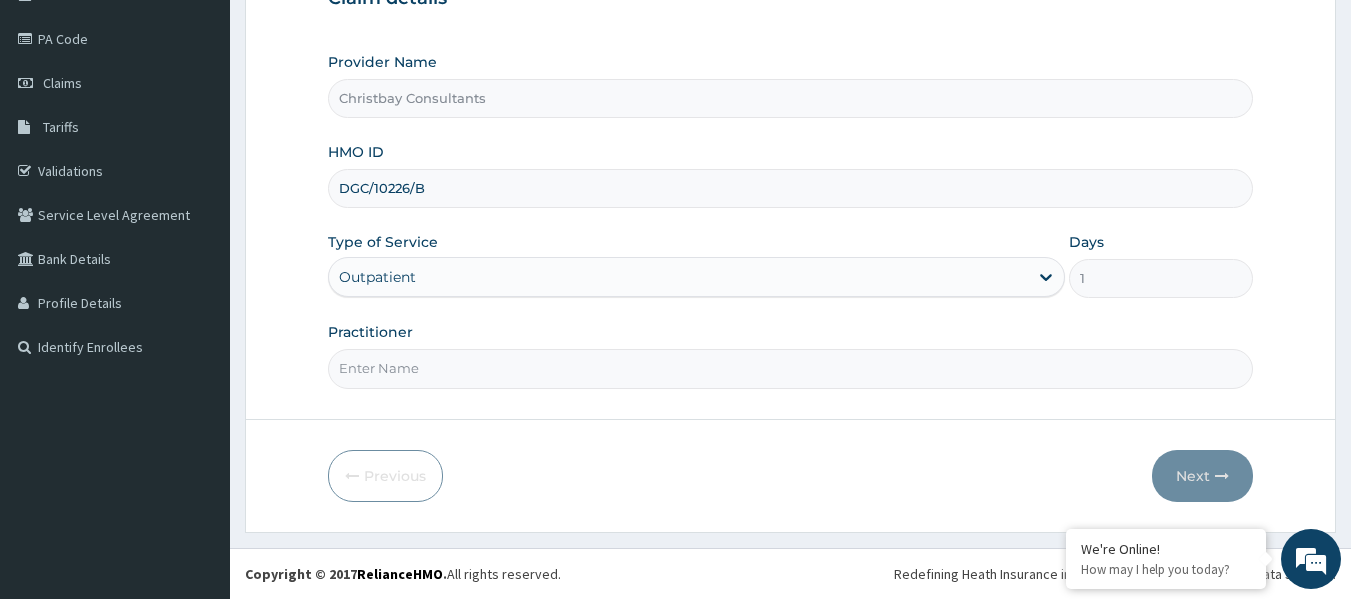 click on "Practitioner" at bounding box center (791, 368) 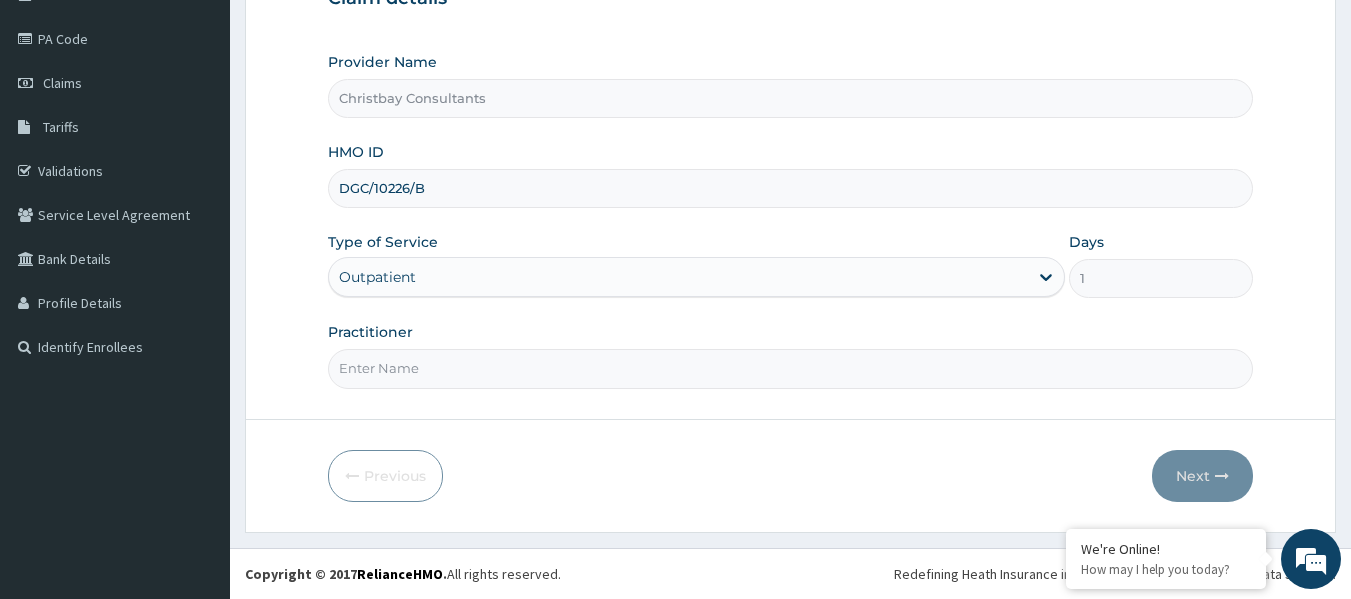 type on "OLARINOYE OYETUNDE TIMOTH" 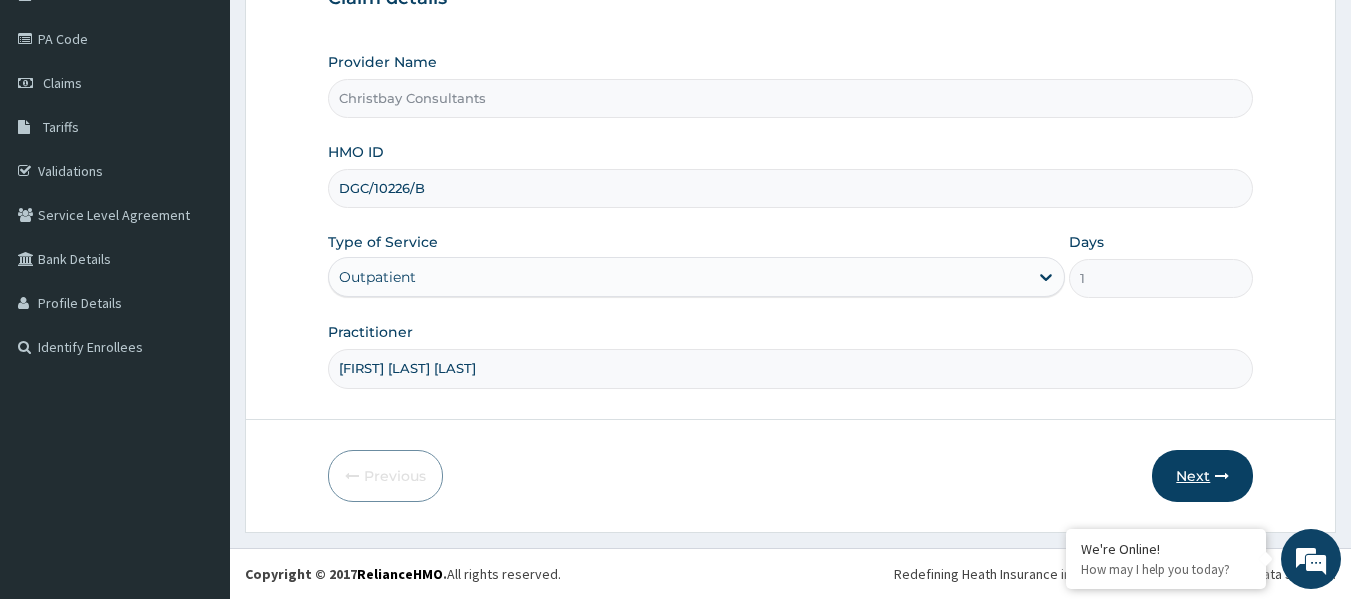 click on "Next" at bounding box center (1202, 476) 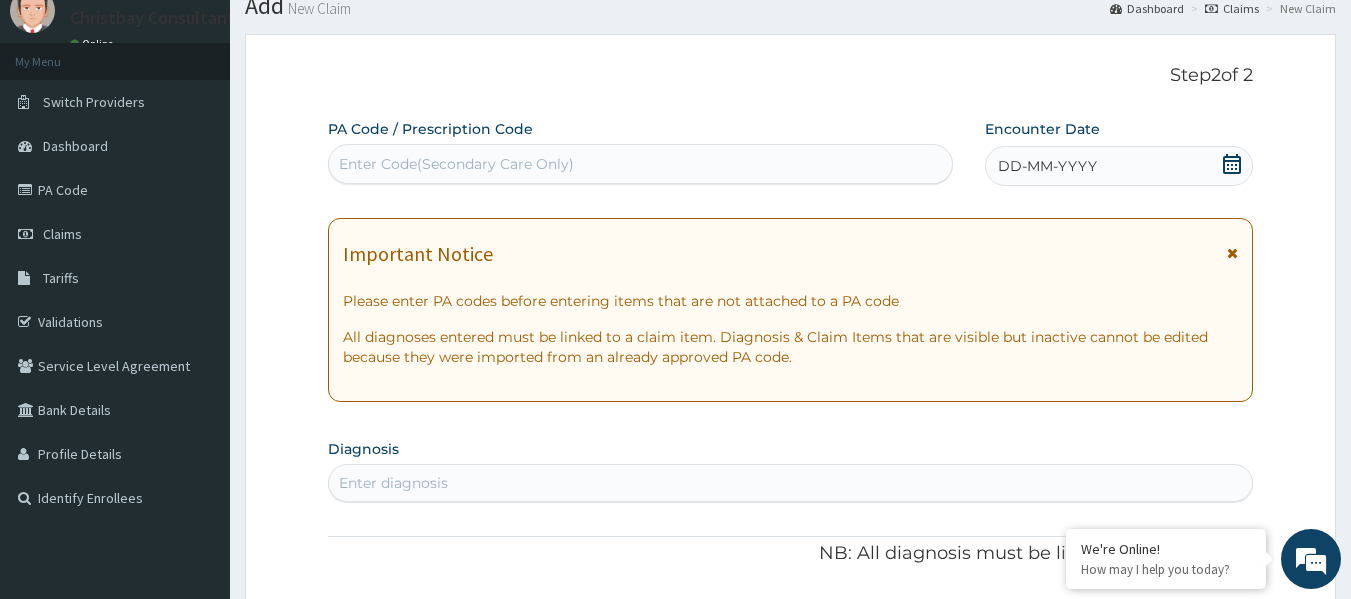 scroll, scrollTop: 70, scrollLeft: 0, axis: vertical 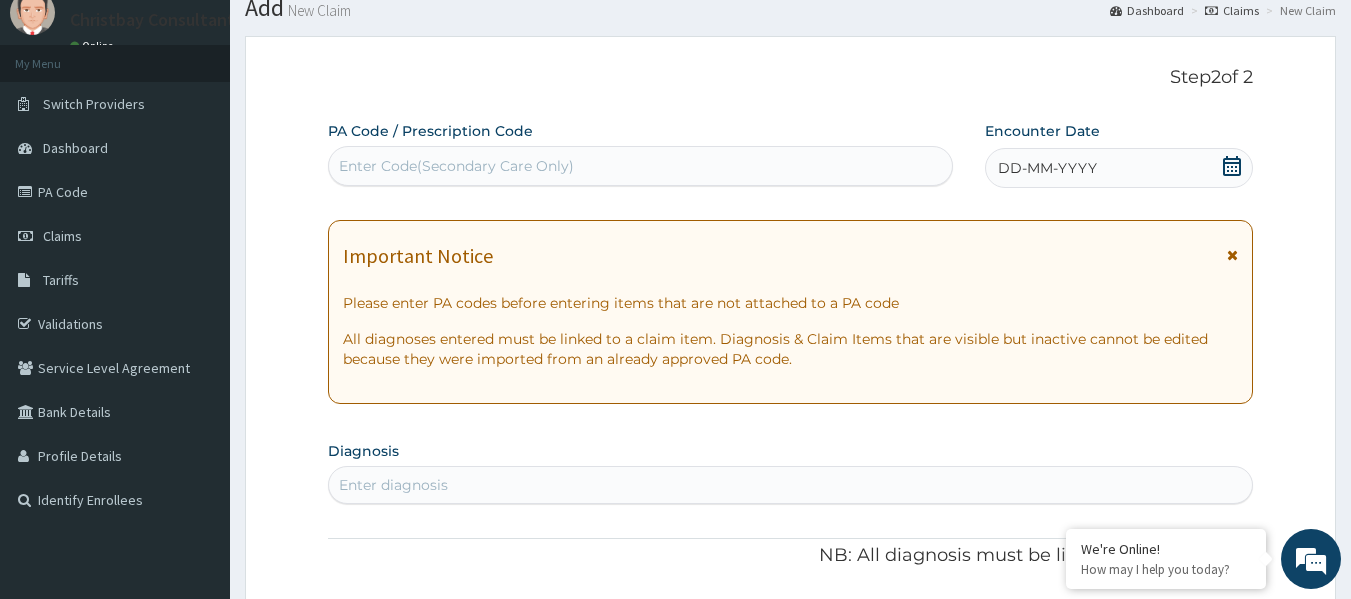 click 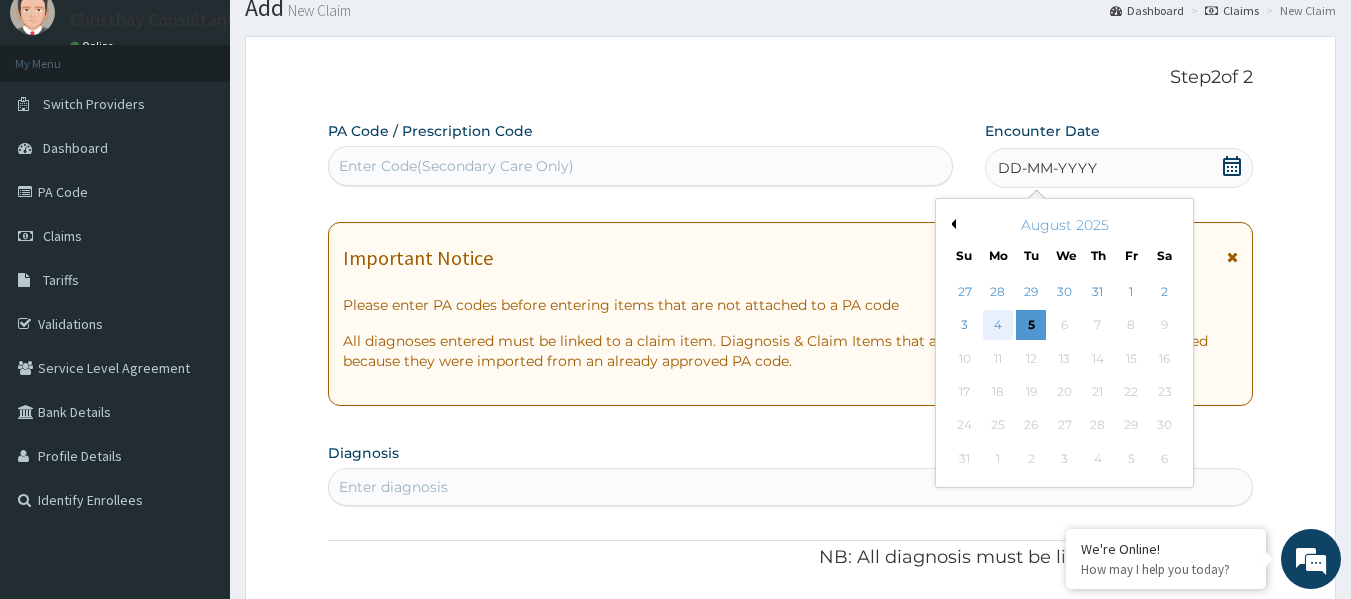 click on "4" at bounding box center (998, 326) 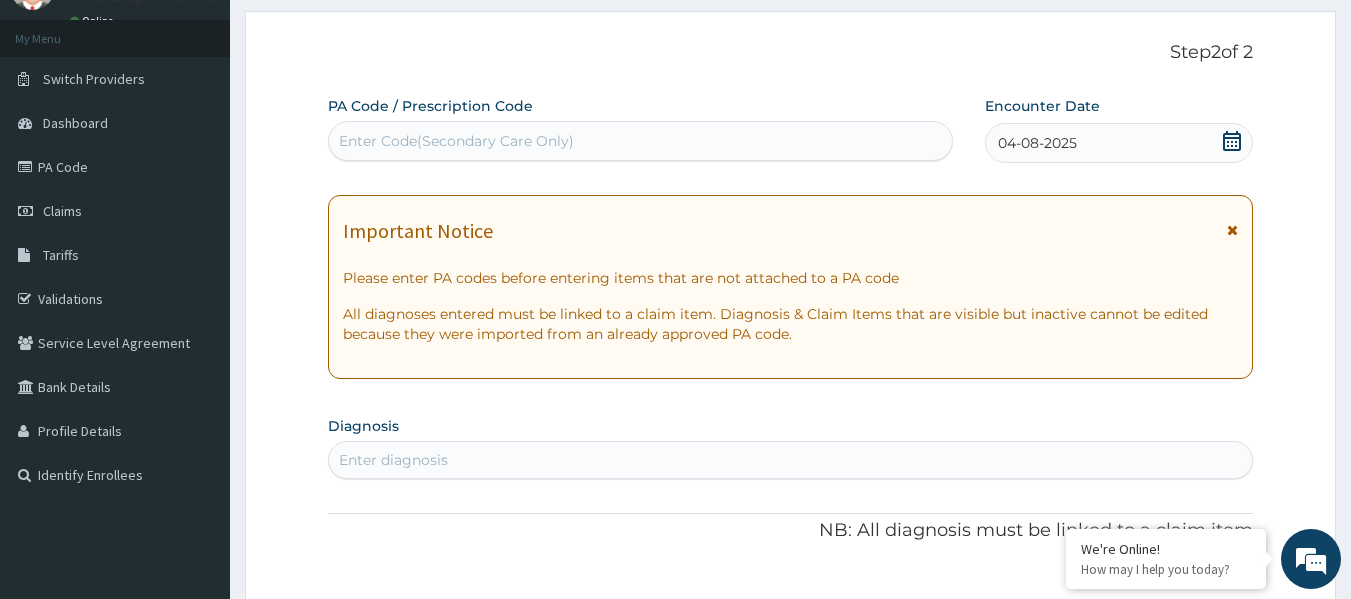 scroll, scrollTop: 131, scrollLeft: 0, axis: vertical 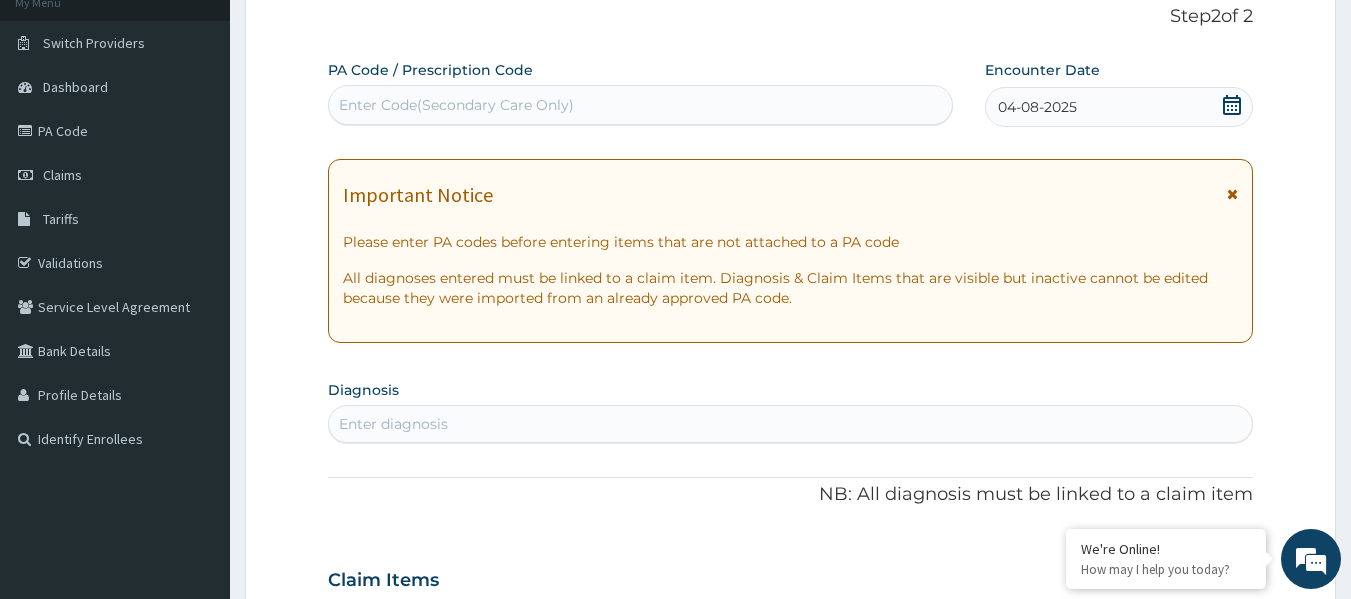 click on "Enter diagnosis" at bounding box center [791, 424] 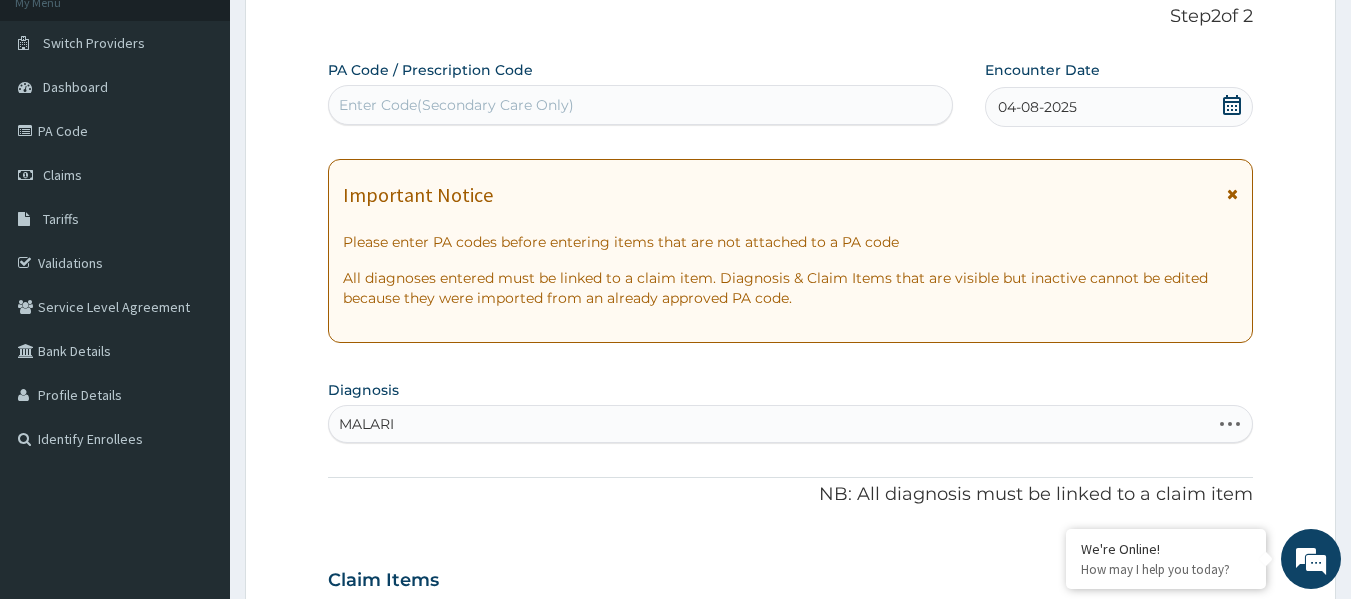 type on "MALARIA" 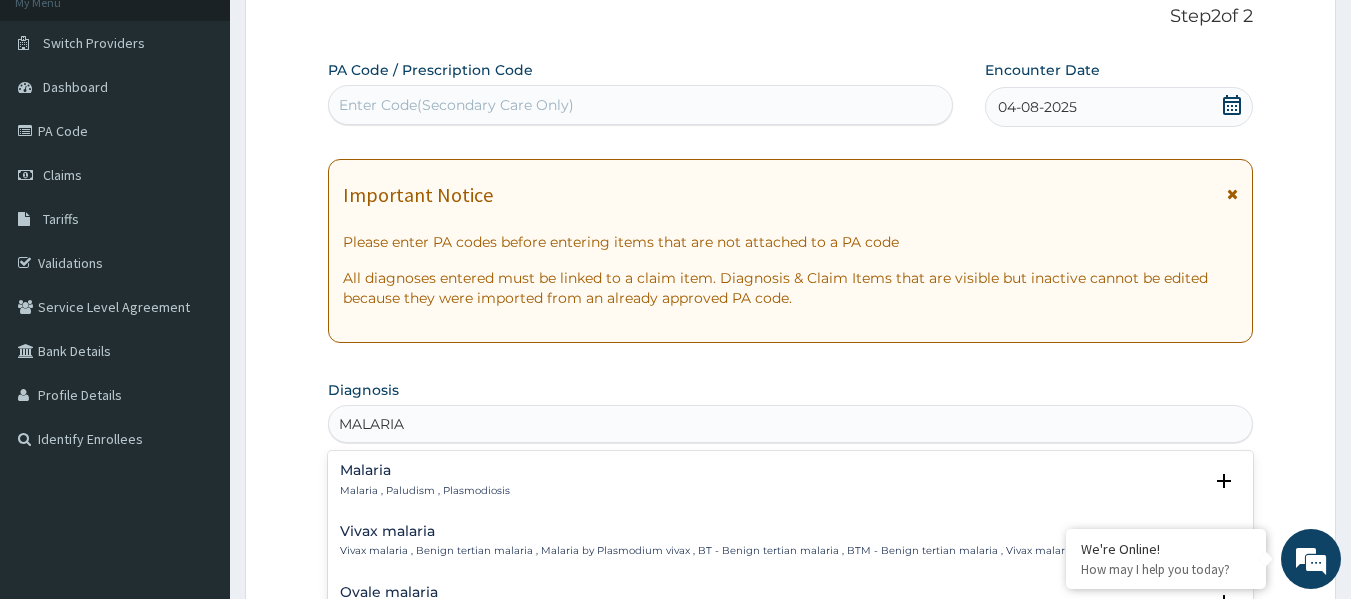 click on "Malaria , Paludism , Plasmodiosis" at bounding box center (425, 491) 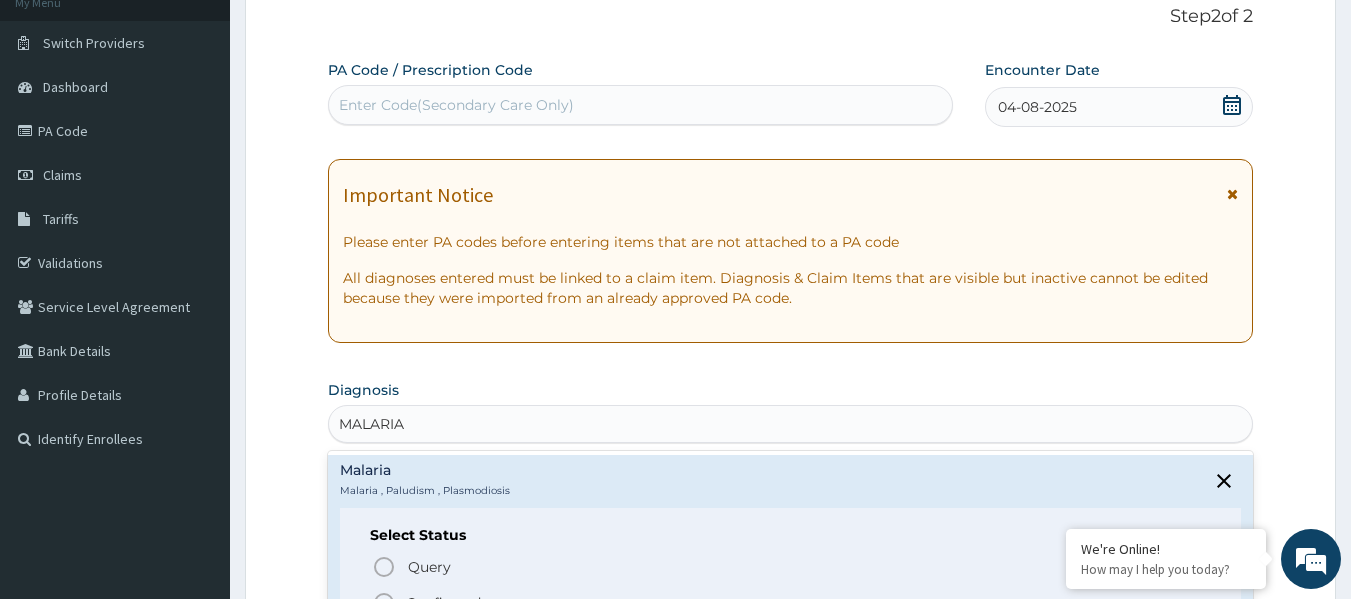 click 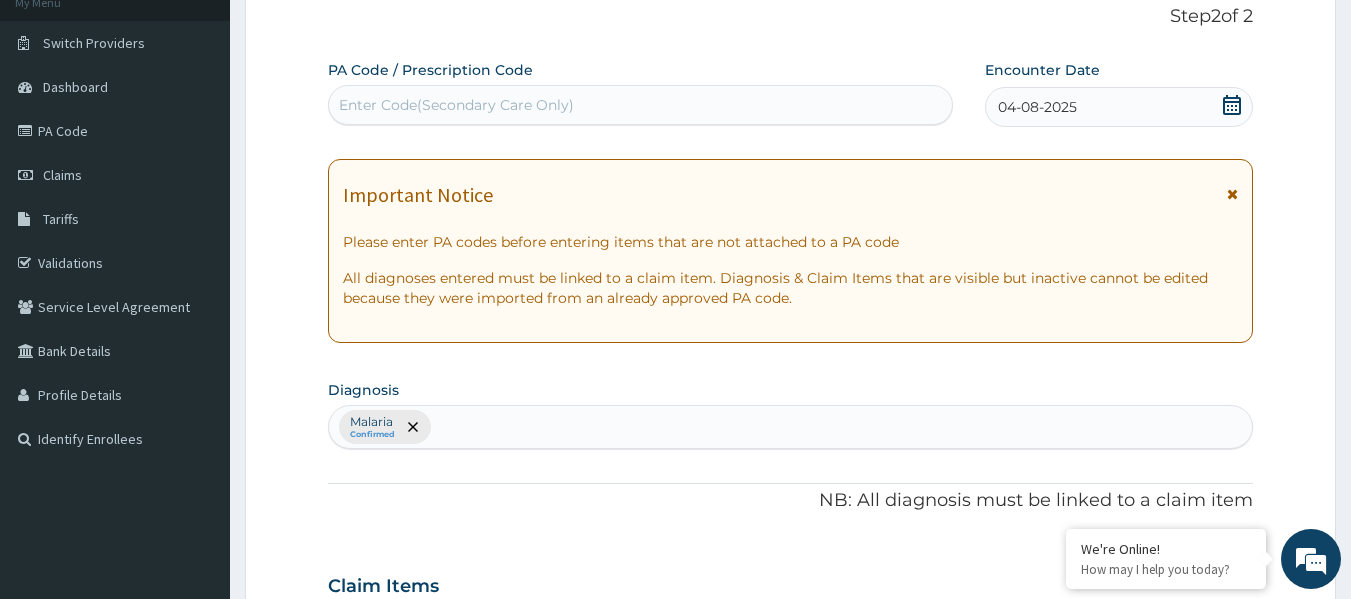 click on "Malaria Confirmed" at bounding box center [791, 427] 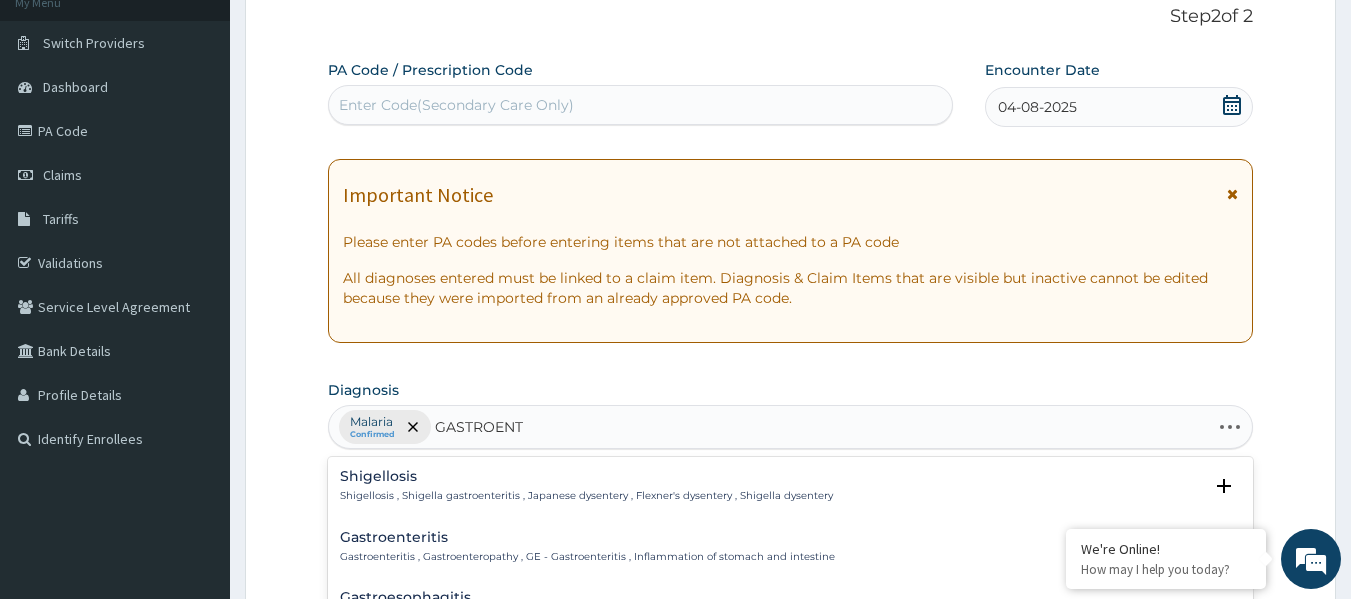 type on "GASTROENTE" 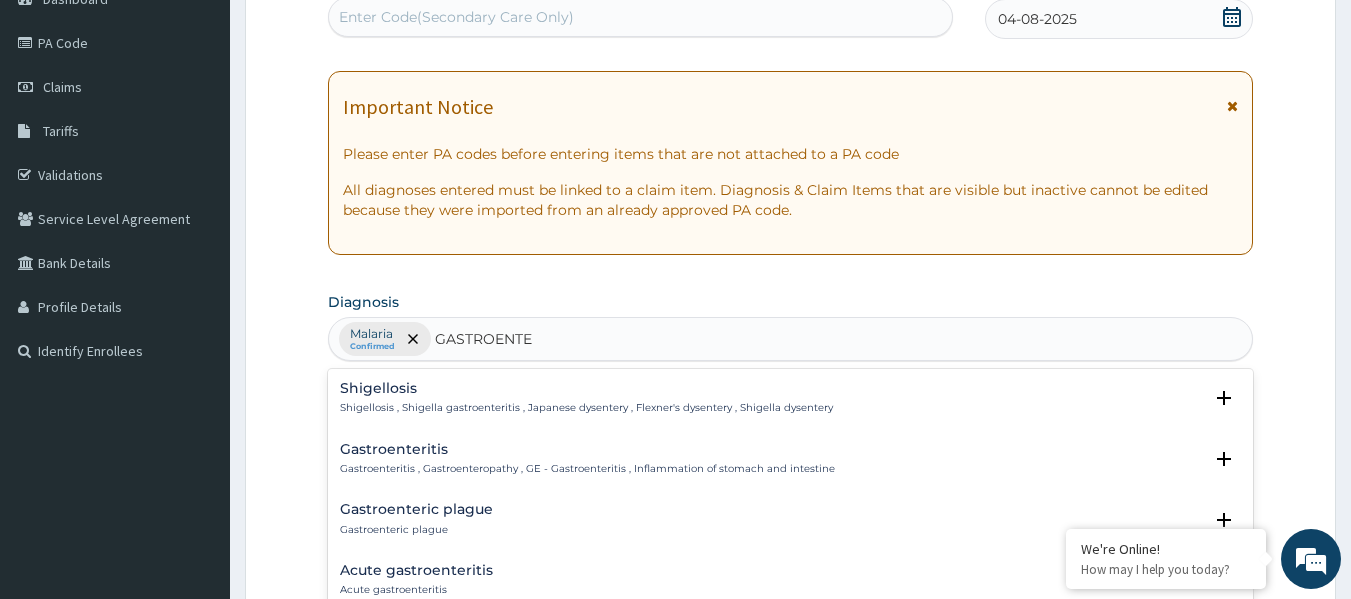 scroll, scrollTop: 223, scrollLeft: 0, axis: vertical 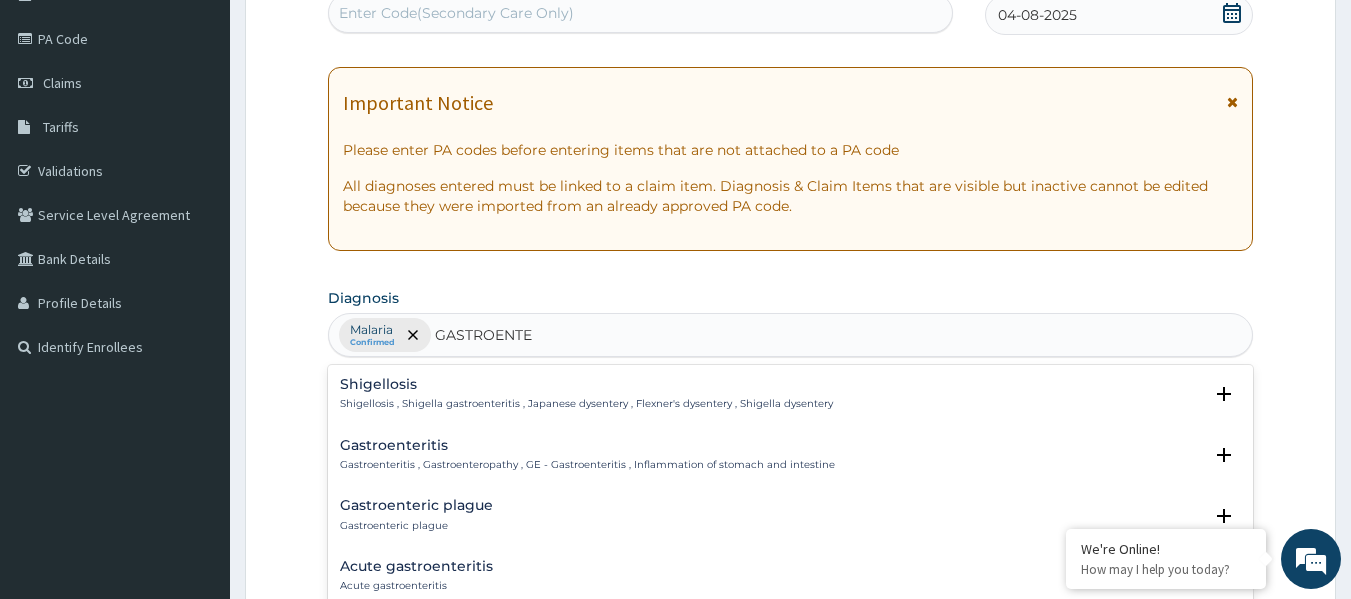 click on "Gastroenteritis" at bounding box center [587, 445] 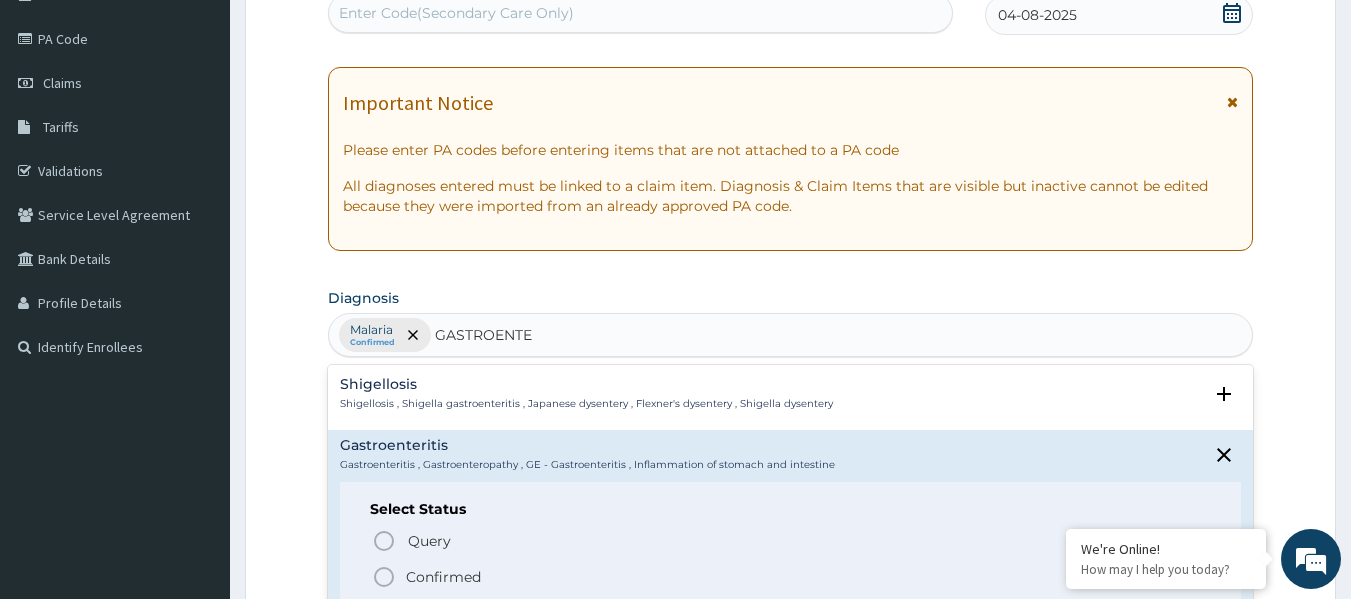click 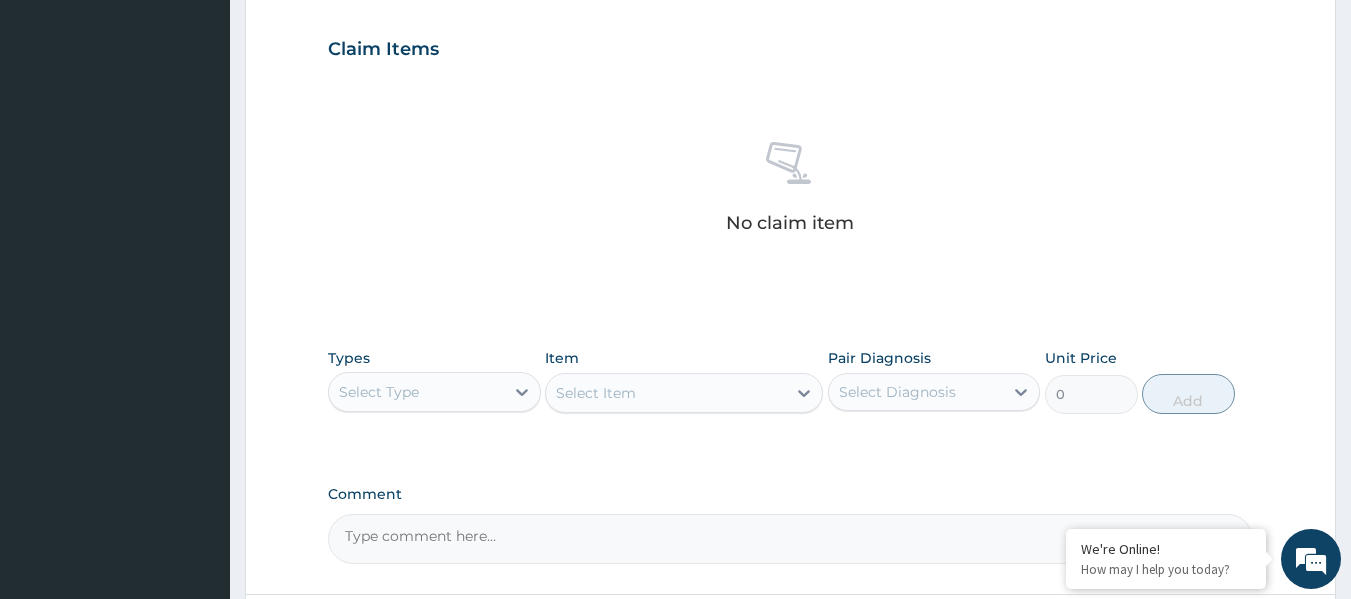 scroll, scrollTop: 695, scrollLeft: 0, axis: vertical 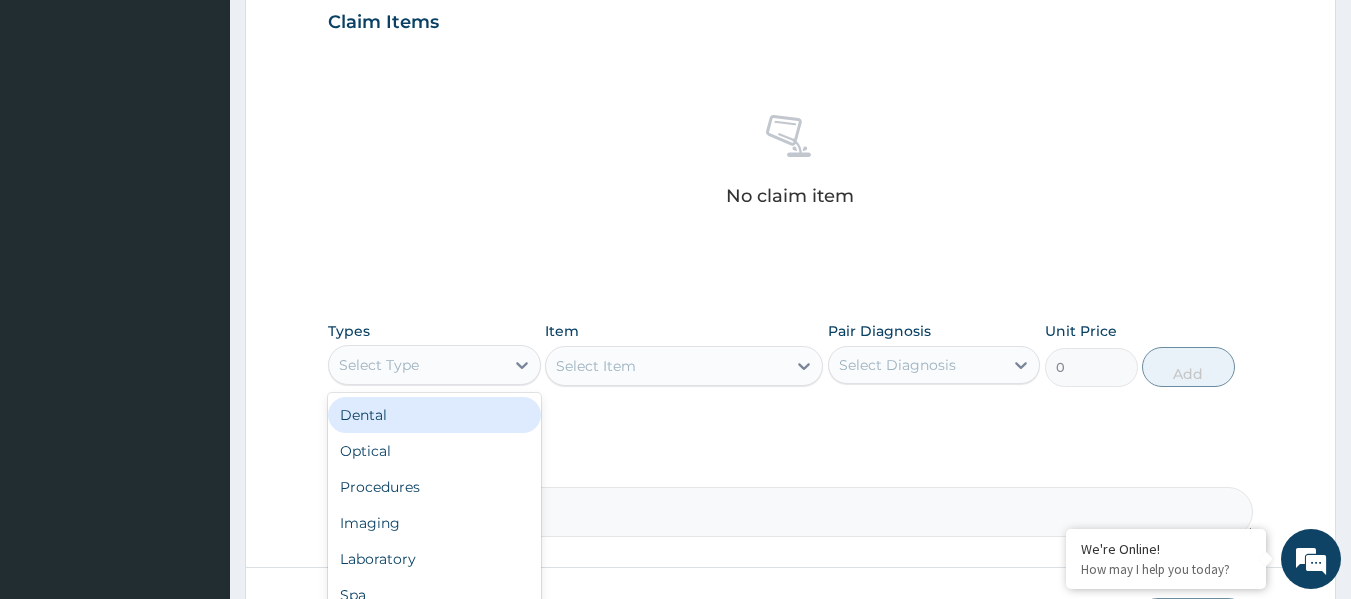 click on "Select Type" at bounding box center [416, 365] 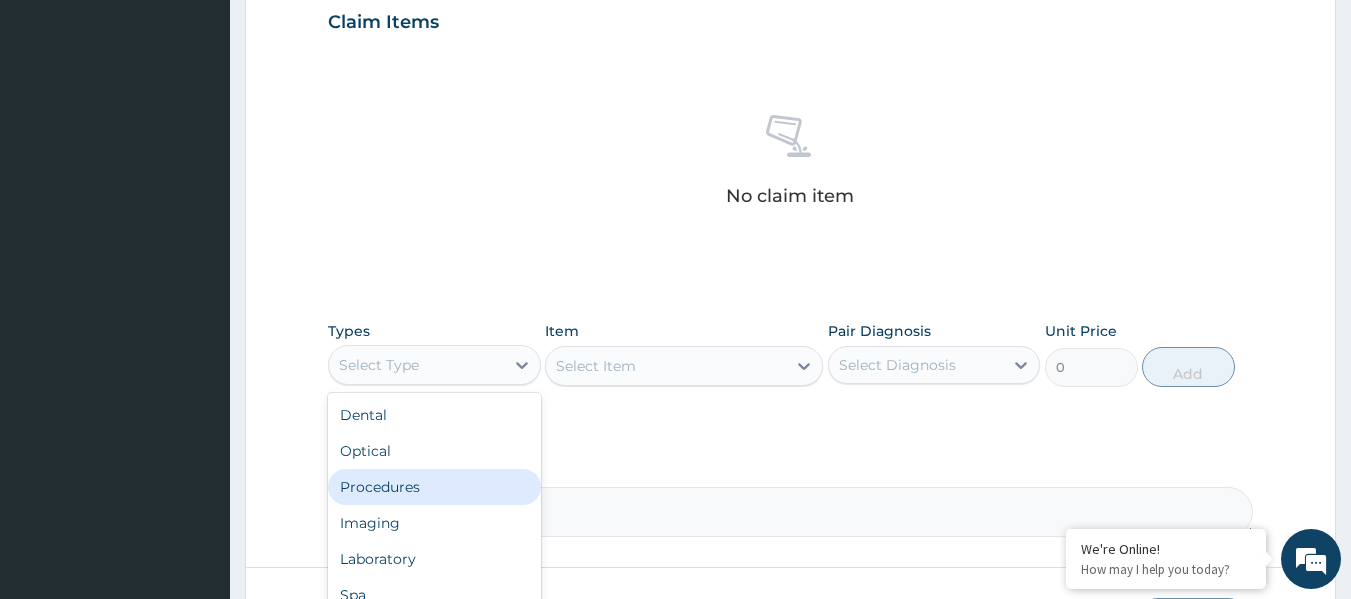 click on "Procedures" at bounding box center [434, 487] 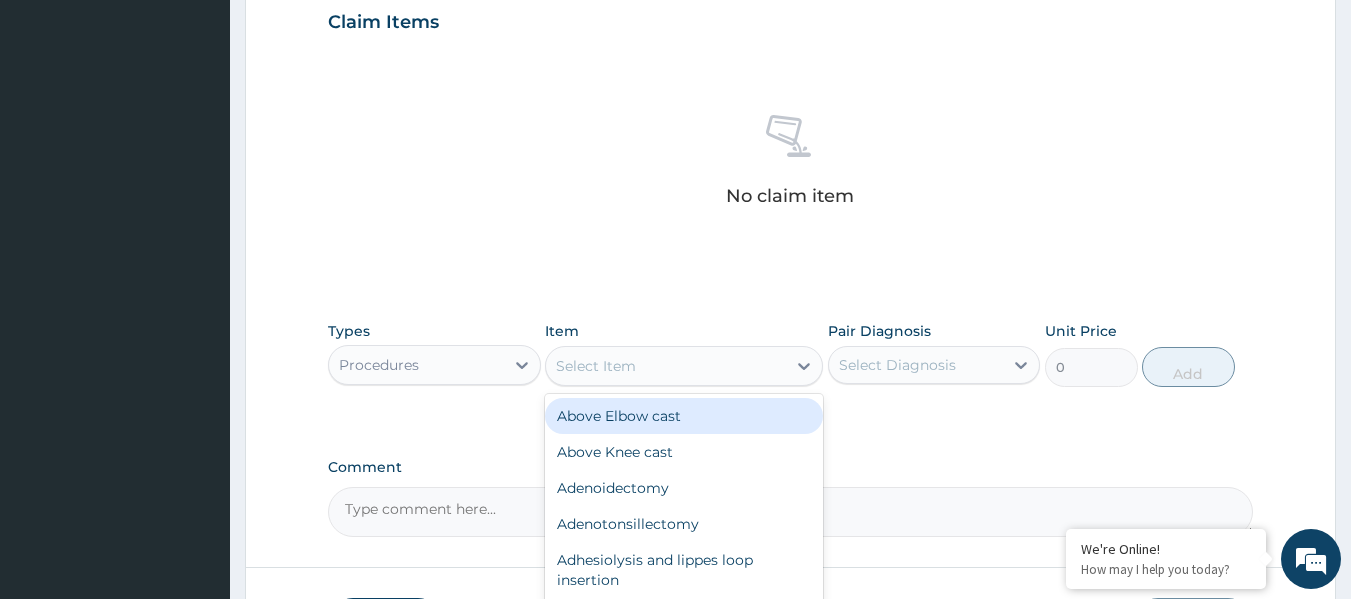 click on "Select Item" at bounding box center [666, 366] 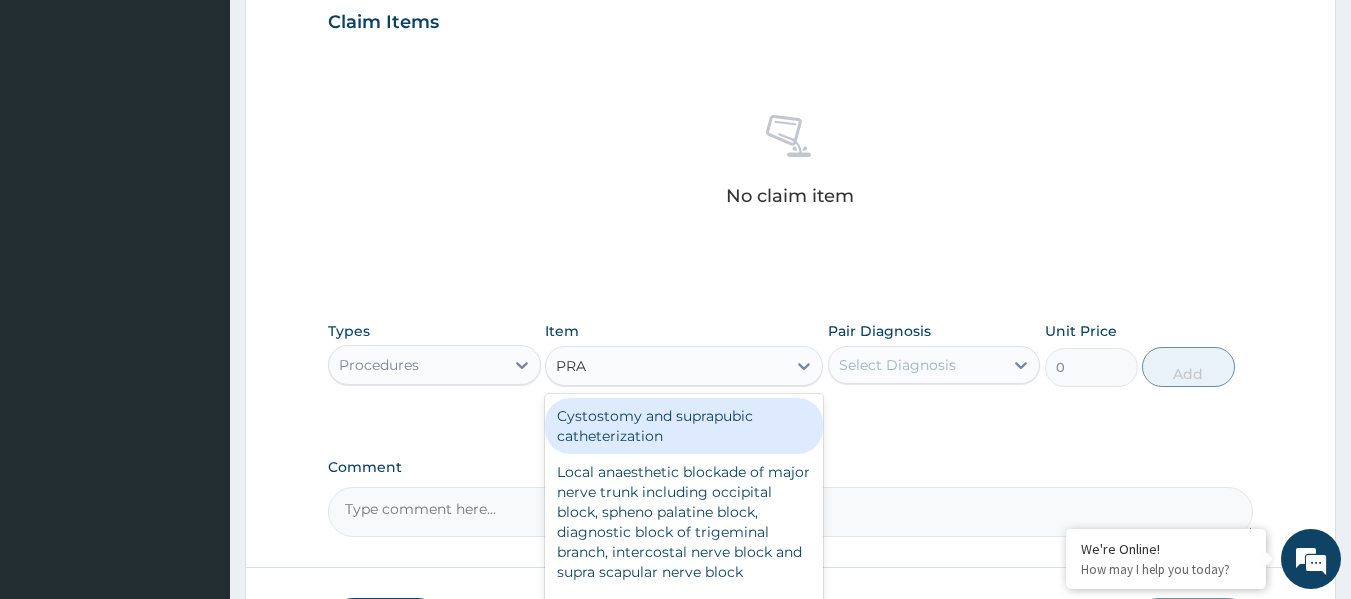 type on "PRAC" 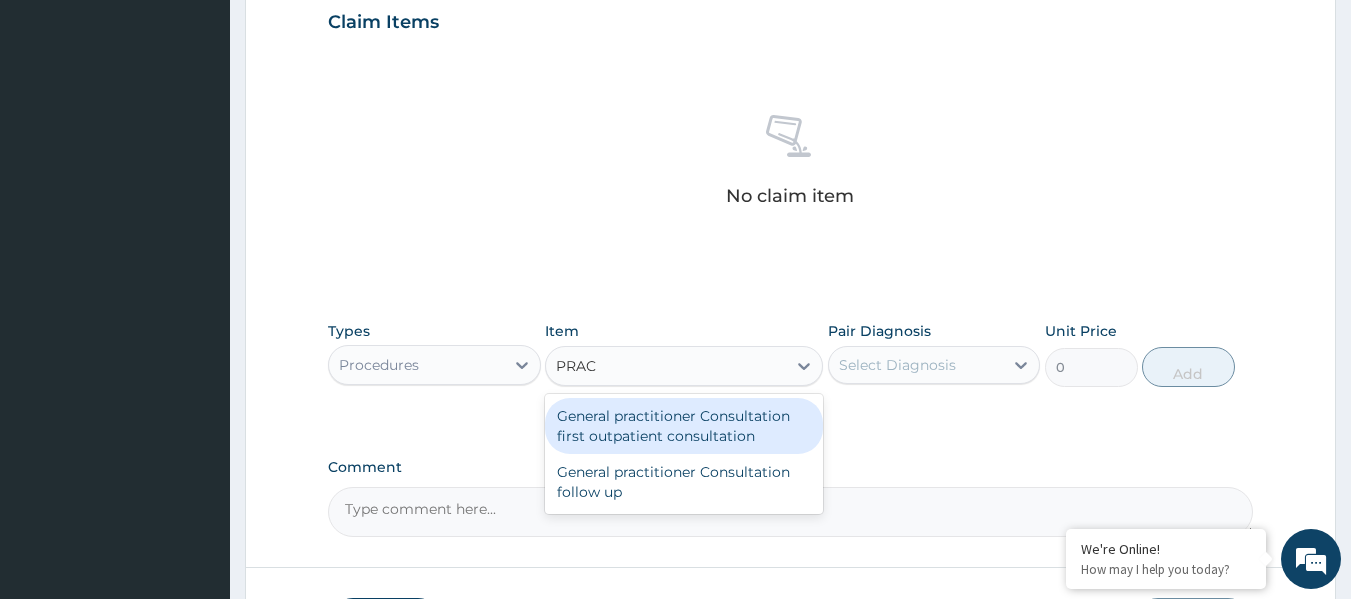 click on "General practitioner Consultation first outpatient consultation" at bounding box center [684, 426] 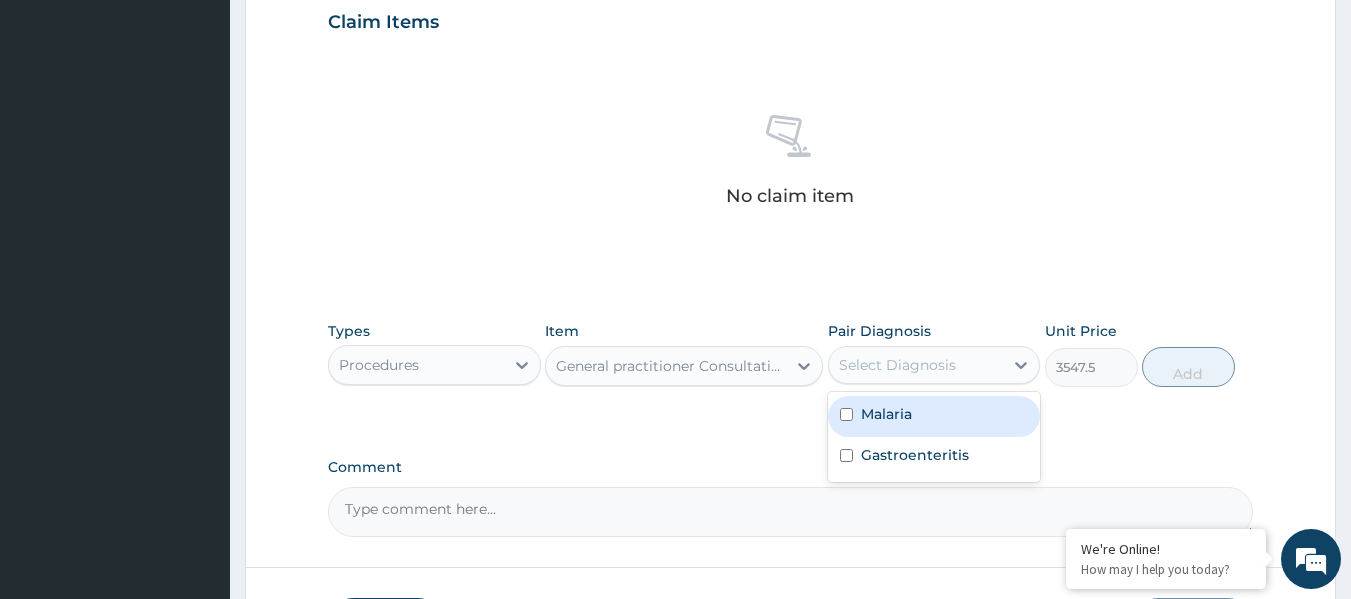 click on "Select Diagnosis" at bounding box center (897, 365) 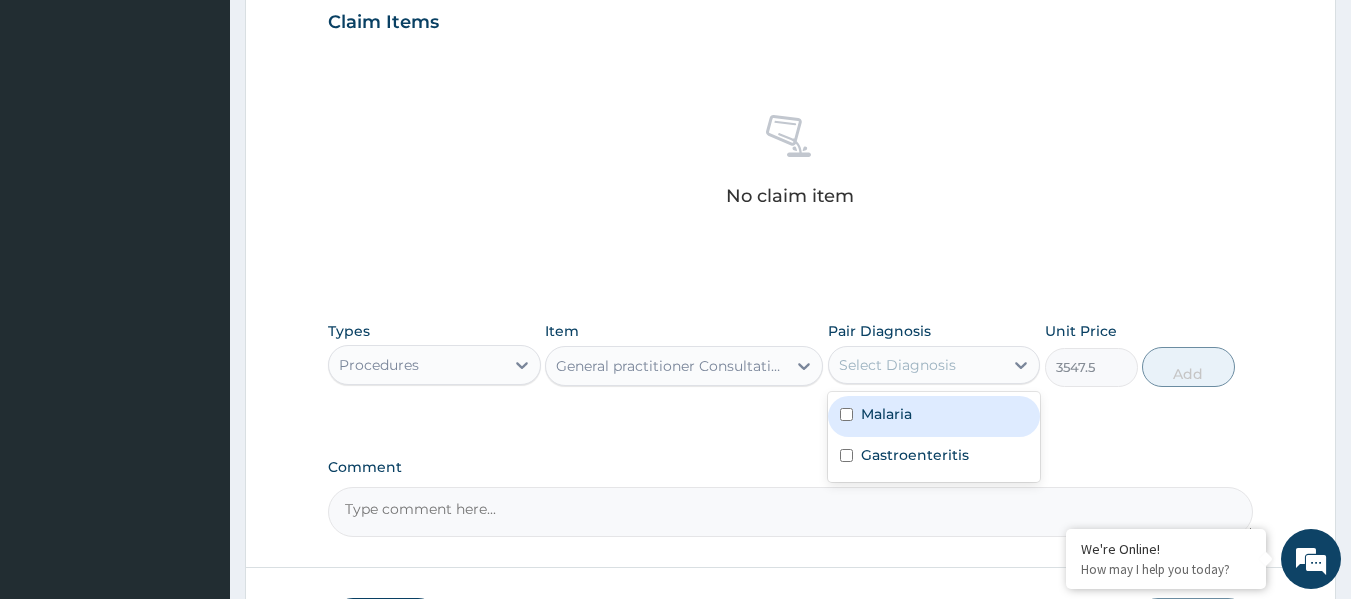 click at bounding box center (846, 414) 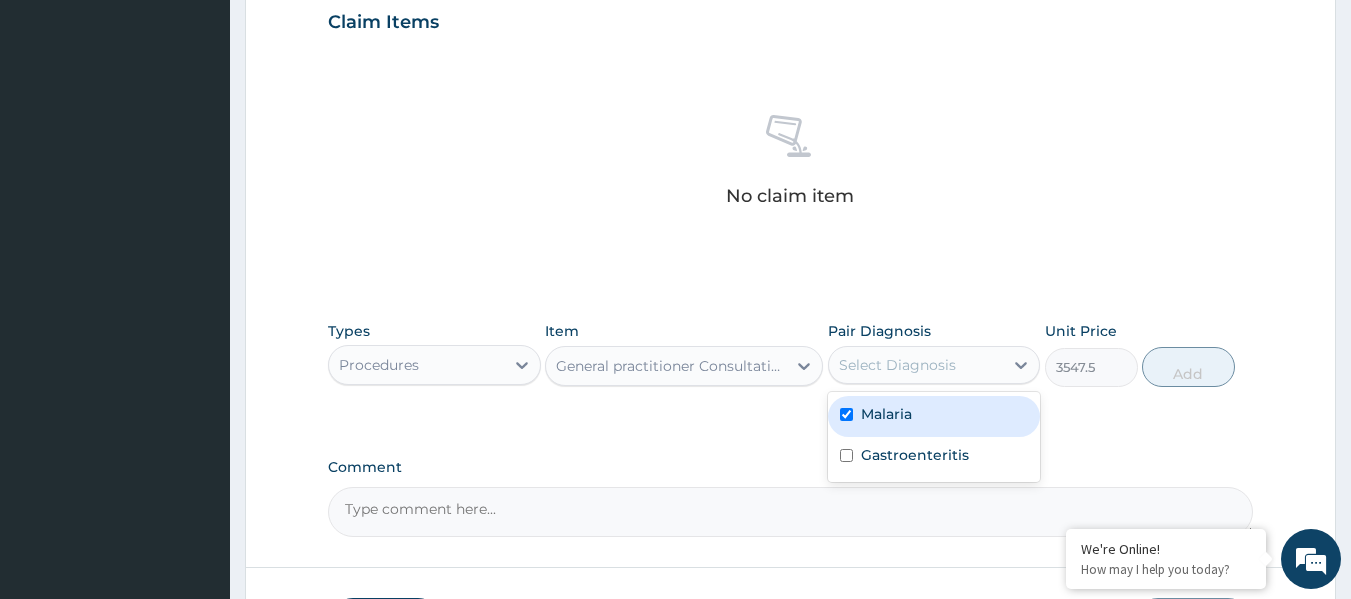 checkbox on "true" 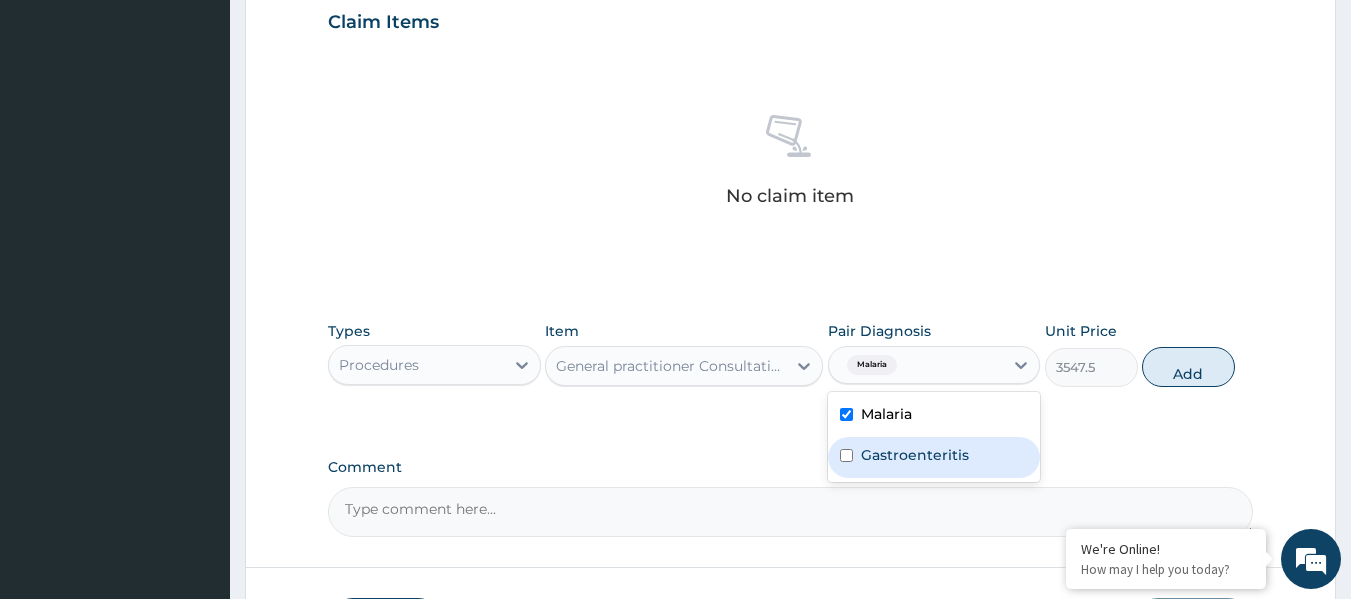 click at bounding box center [846, 455] 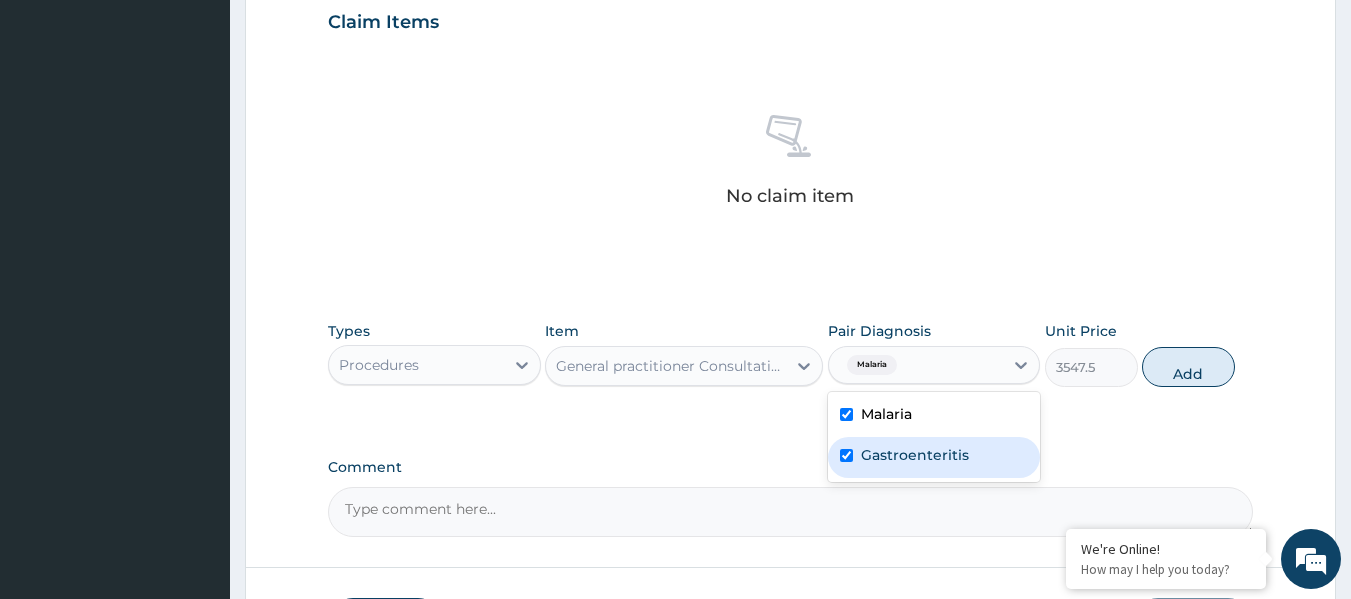 checkbox on "true" 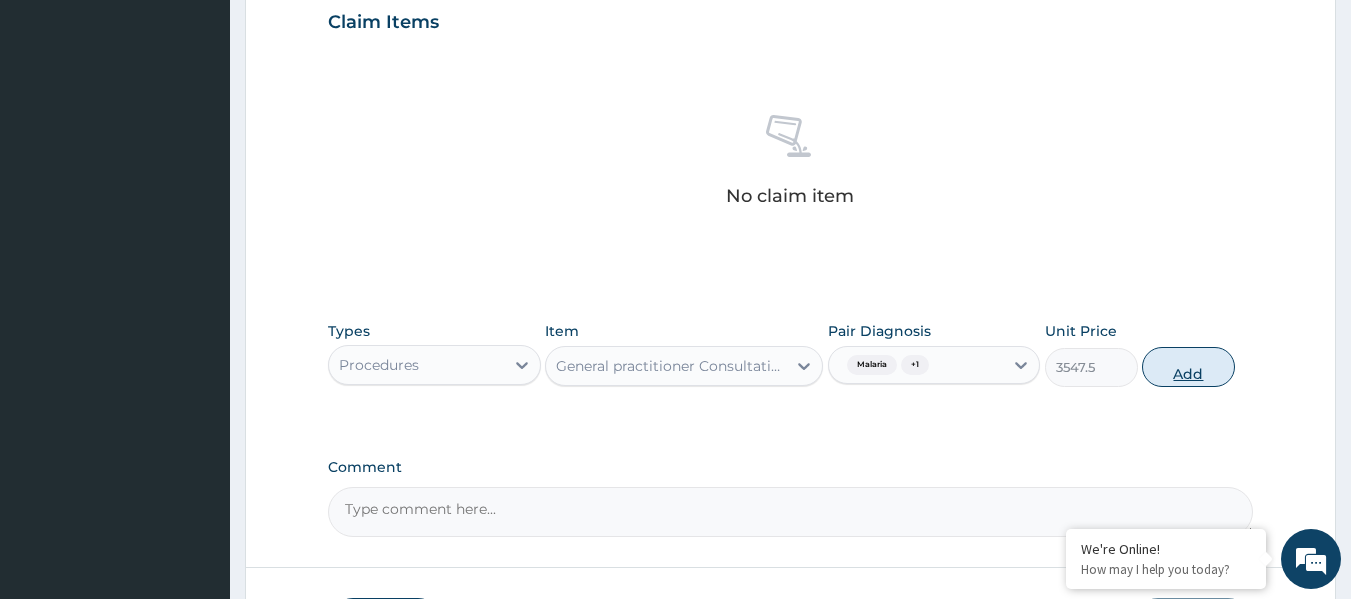 click on "Add" at bounding box center [1188, 367] 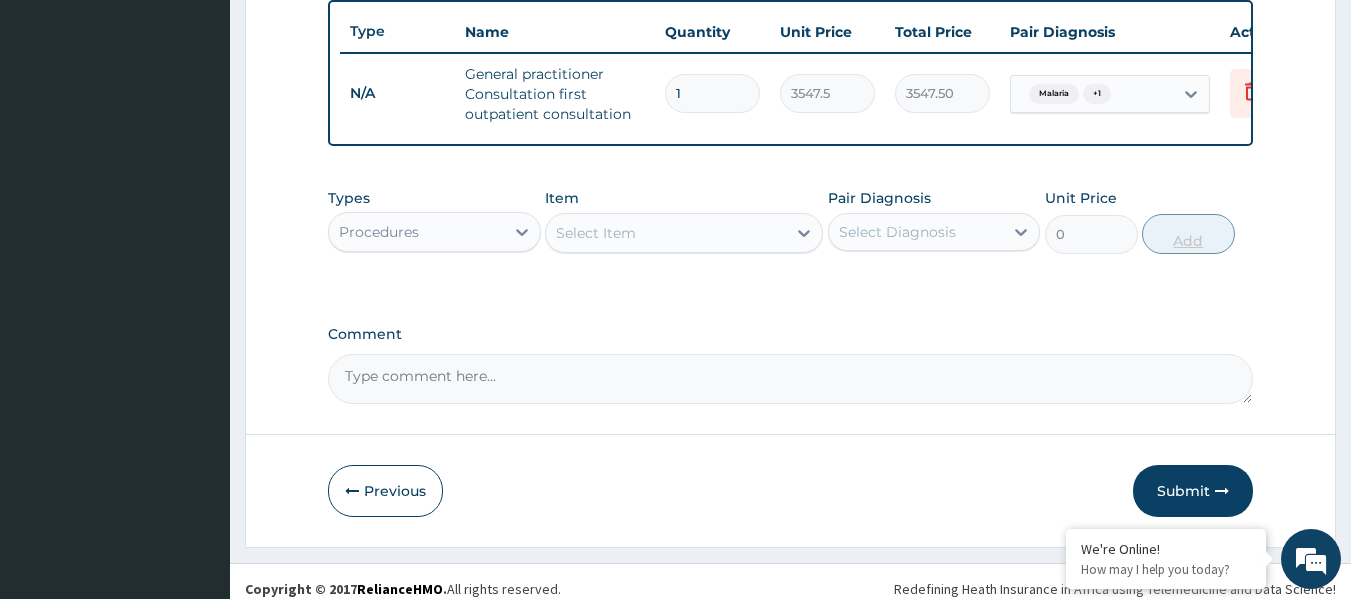 scroll, scrollTop: 774, scrollLeft: 0, axis: vertical 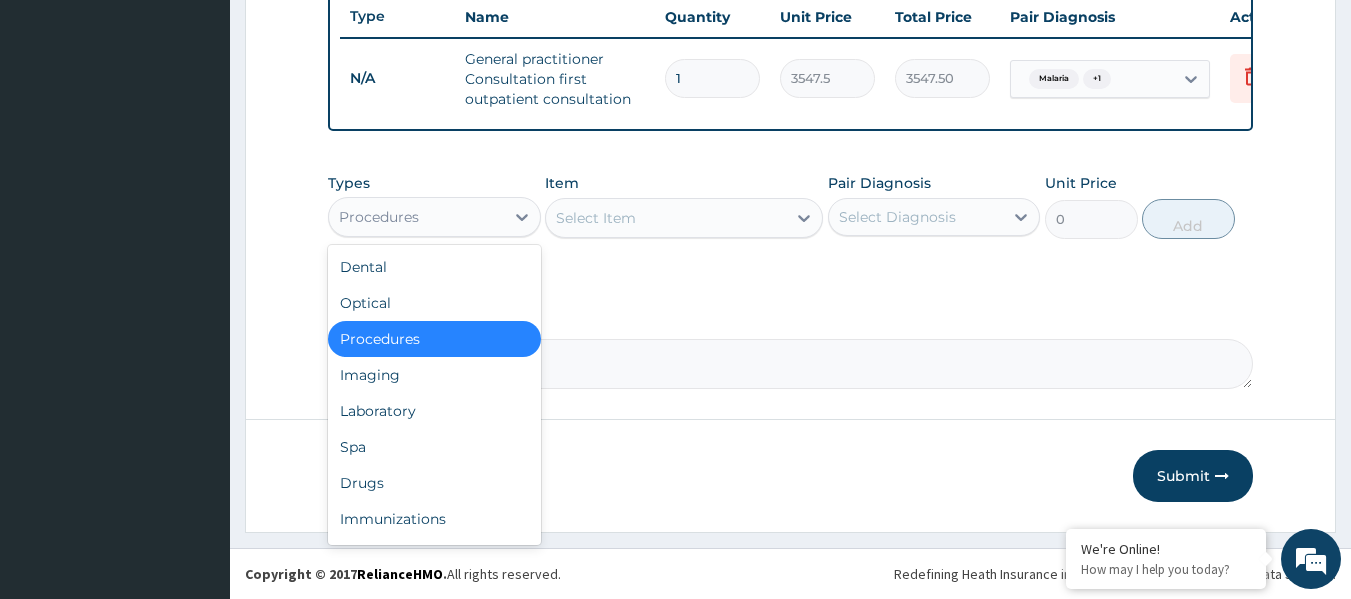 click on "Procedures" at bounding box center (416, 217) 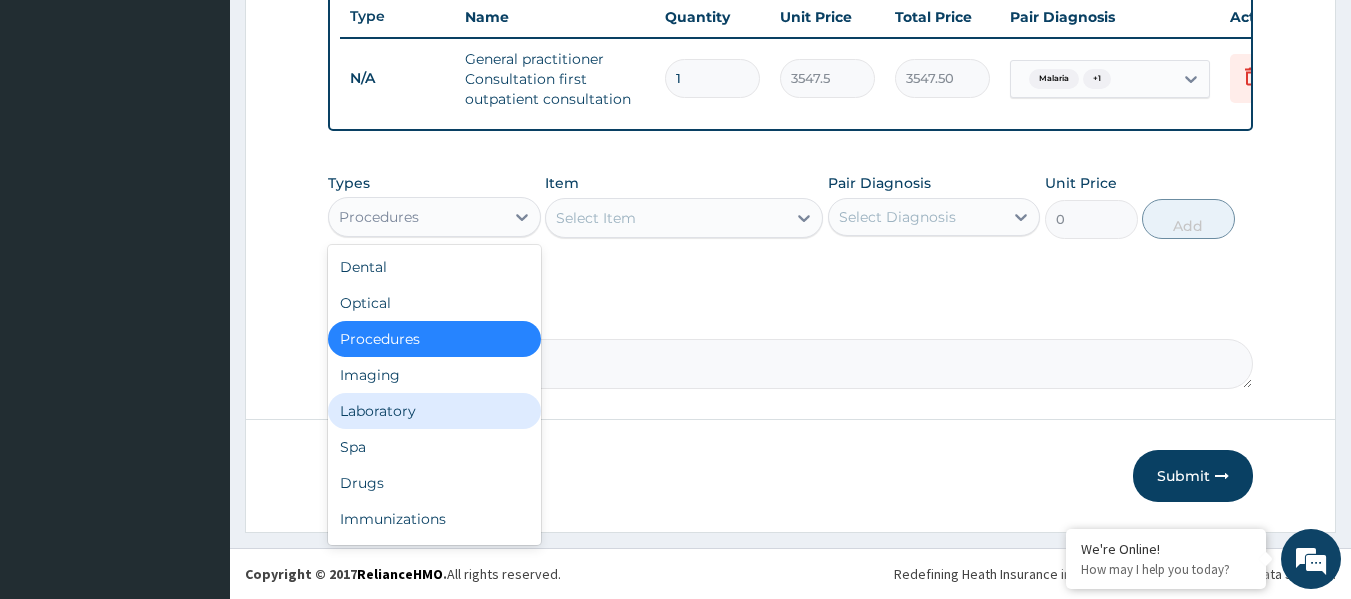 click on "Laboratory" at bounding box center [434, 411] 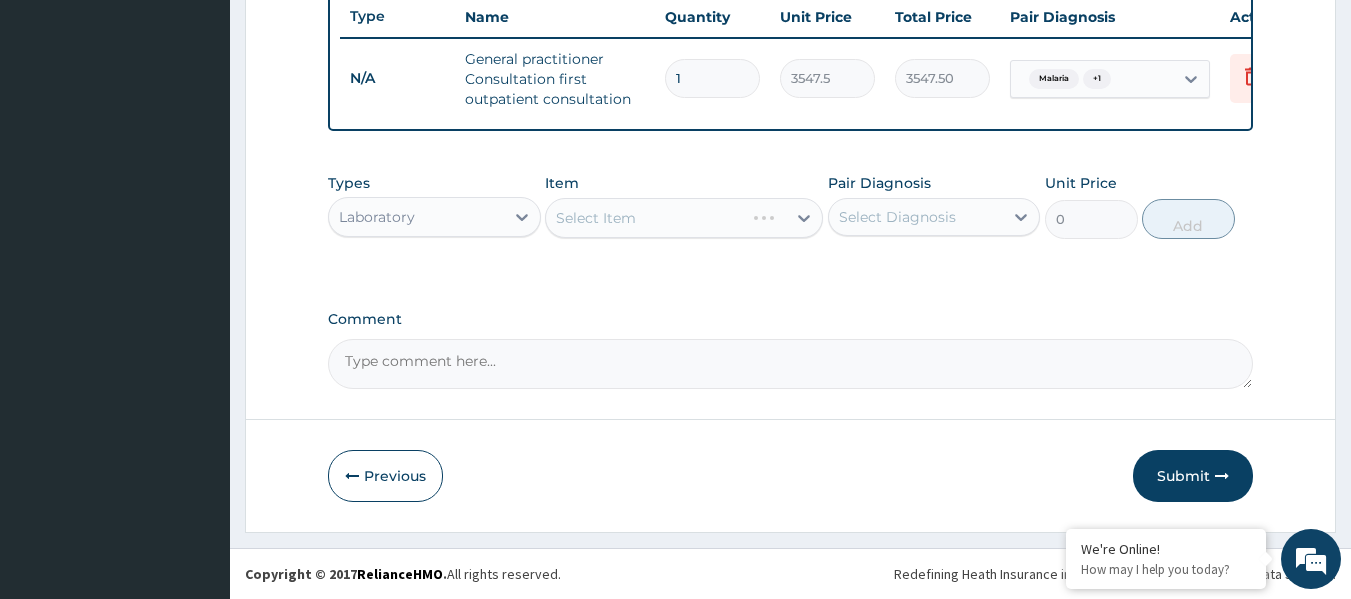click on "Select Item" at bounding box center [684, 218] 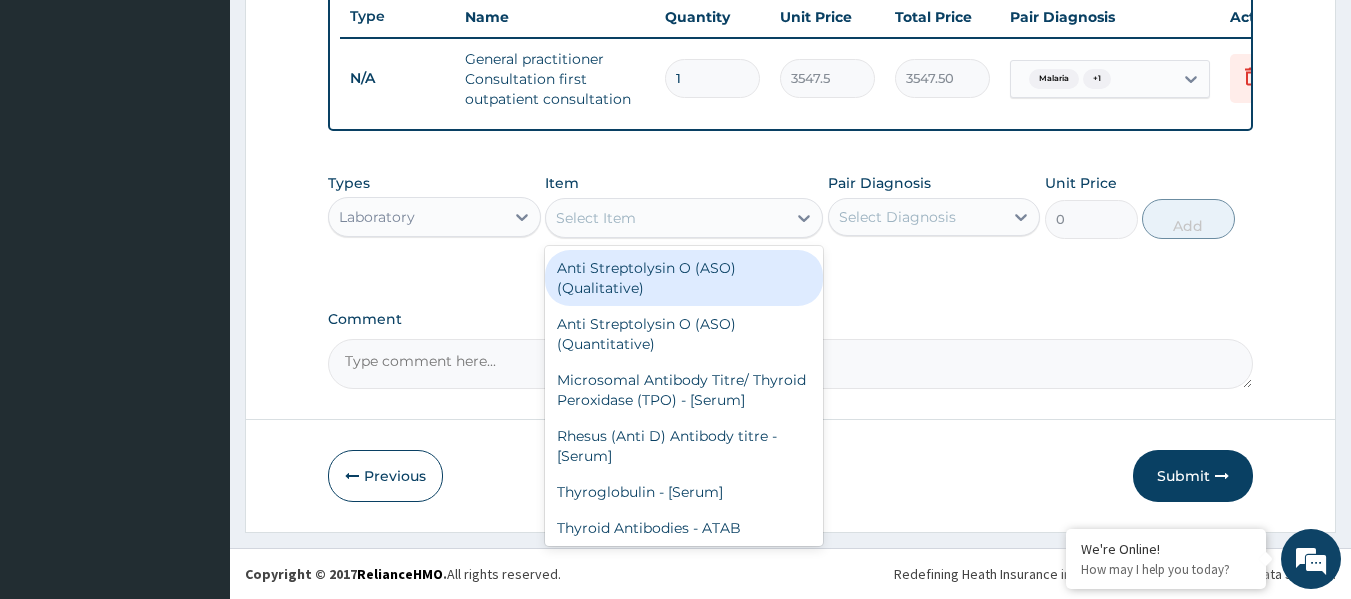 click on "Select Item" at bounding box center [666, 218] 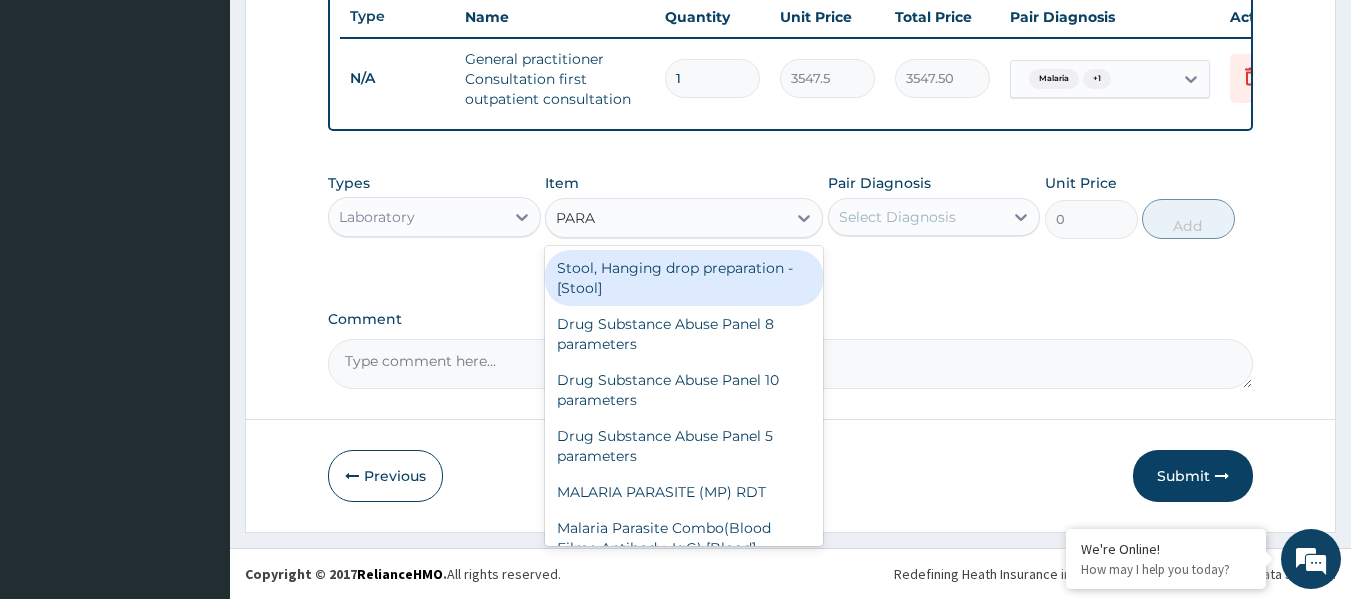 type on "PARAS" 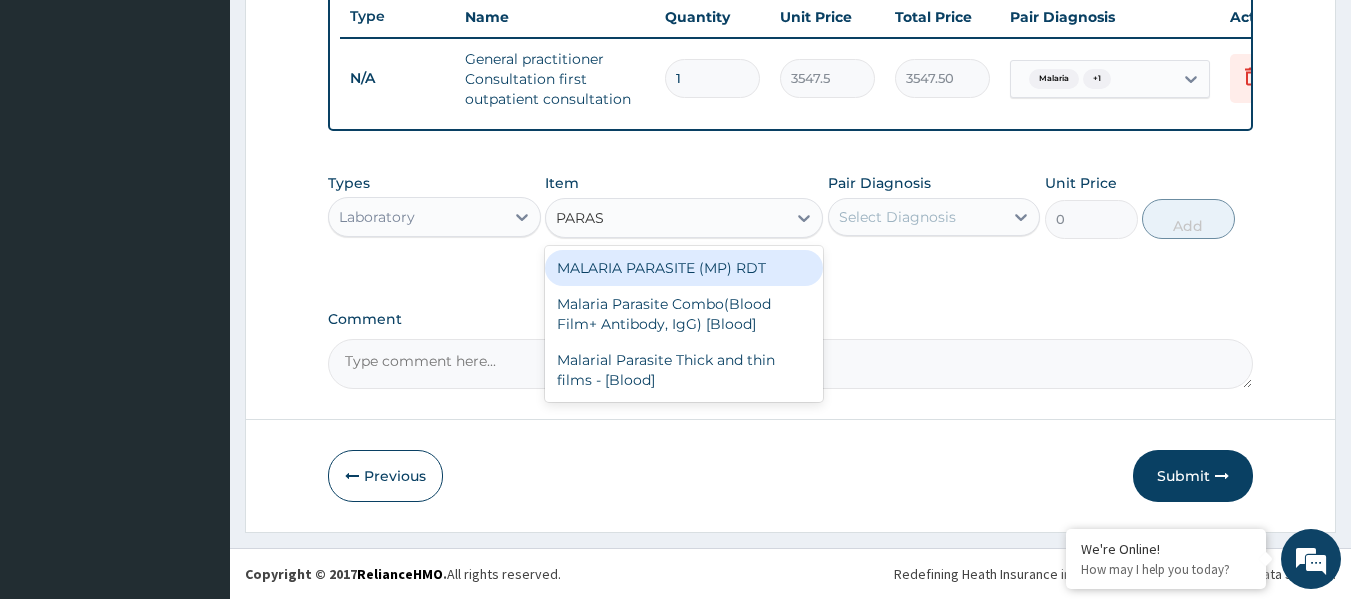 click on "MALARIA PARASITE (MP) RDT" at bounding box center [684, 268] 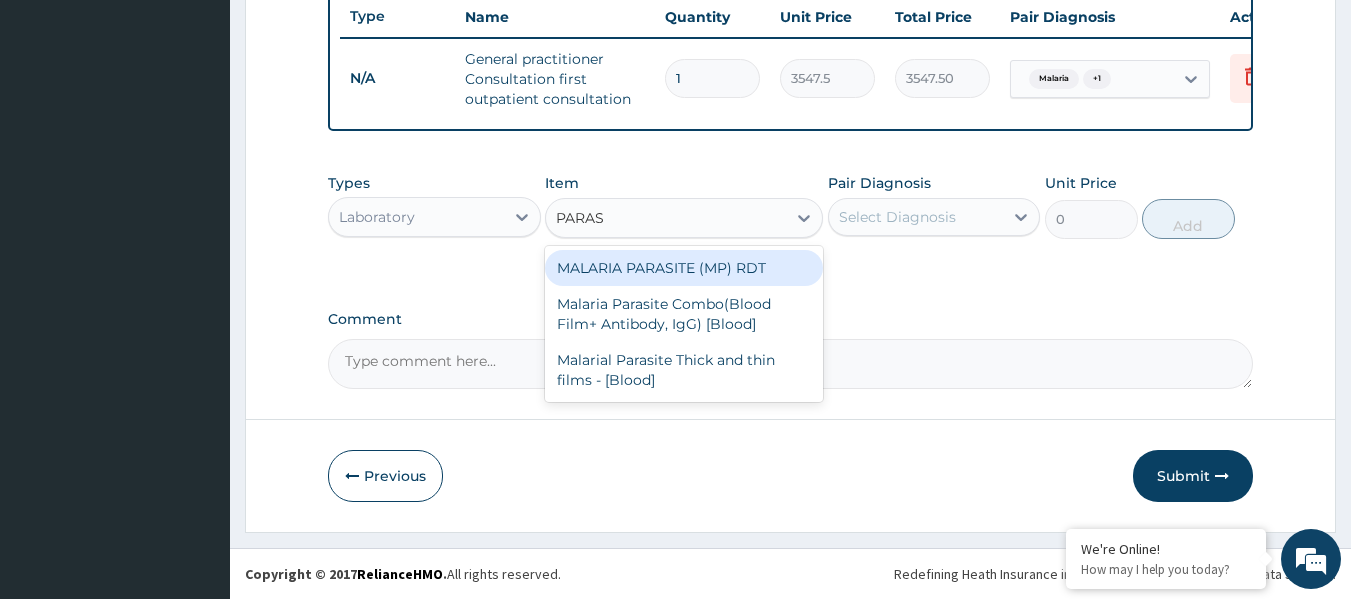 type 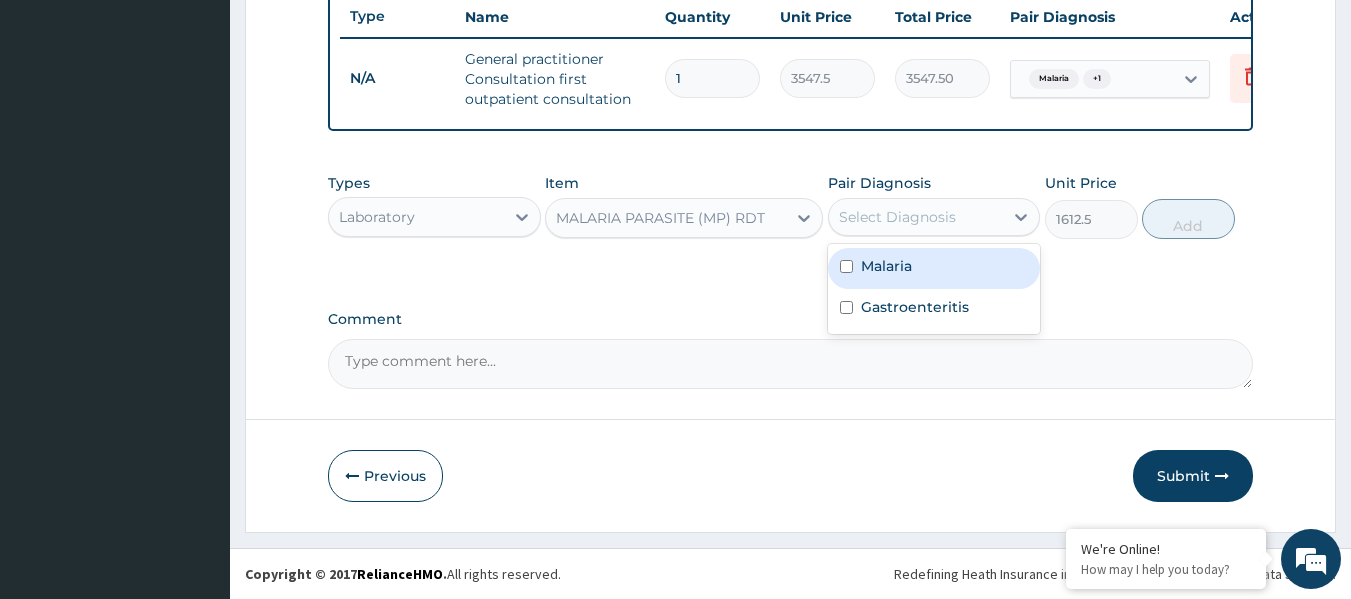 click on "Select Diagnosis" at bounding box center [897, 217] 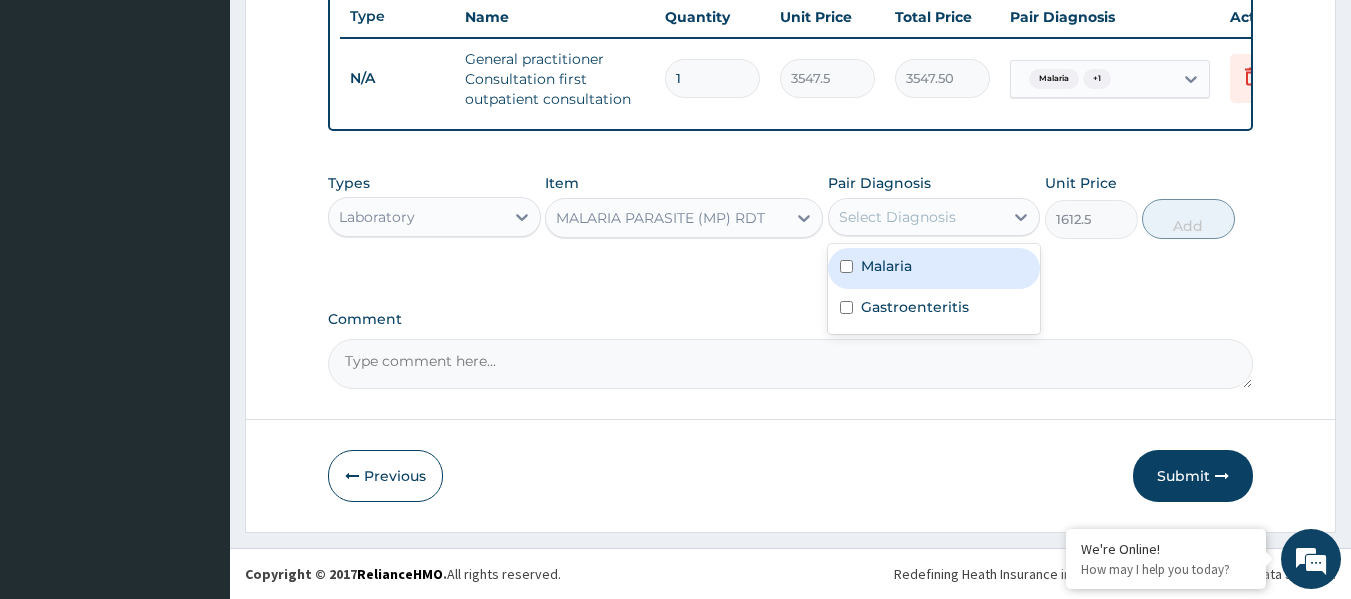 click at bounding box center [846, 266] 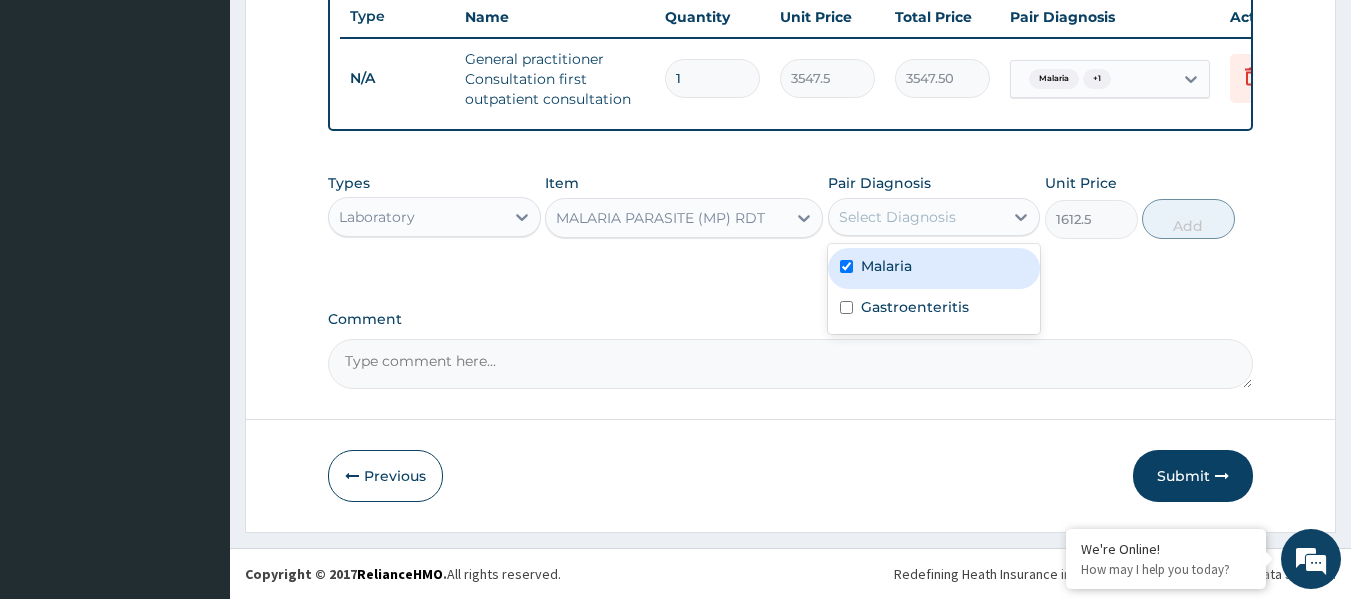 checkbox on "true" 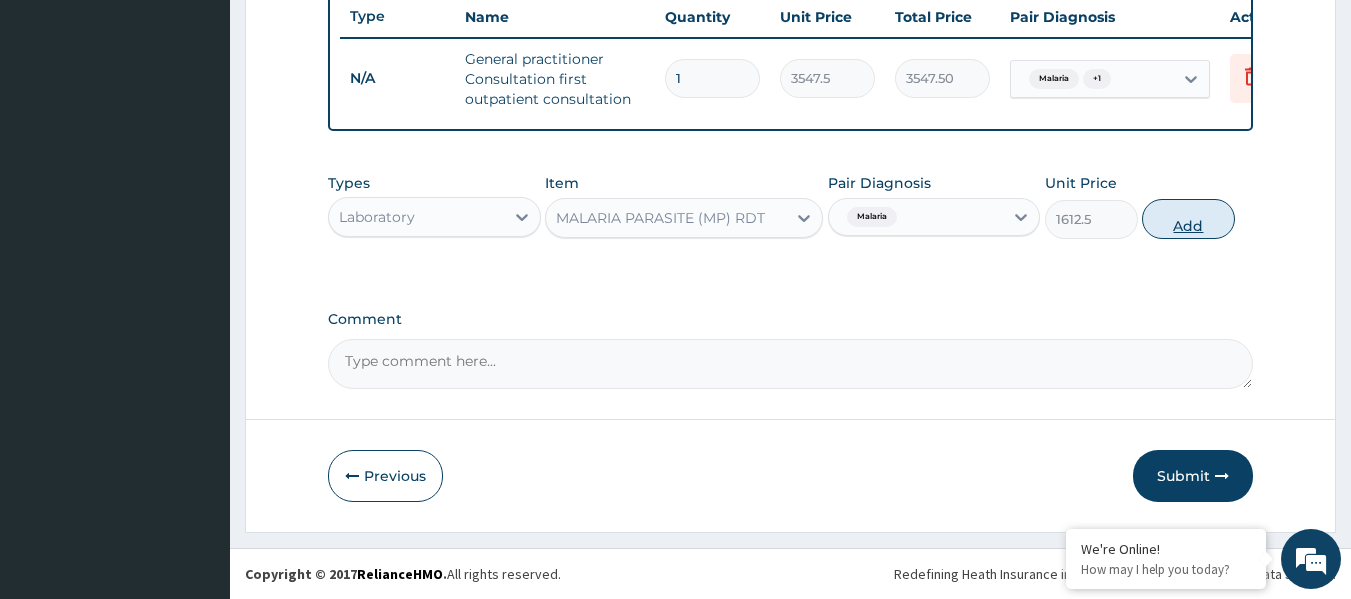 click on "Add" at bounding box center [1188, 219] 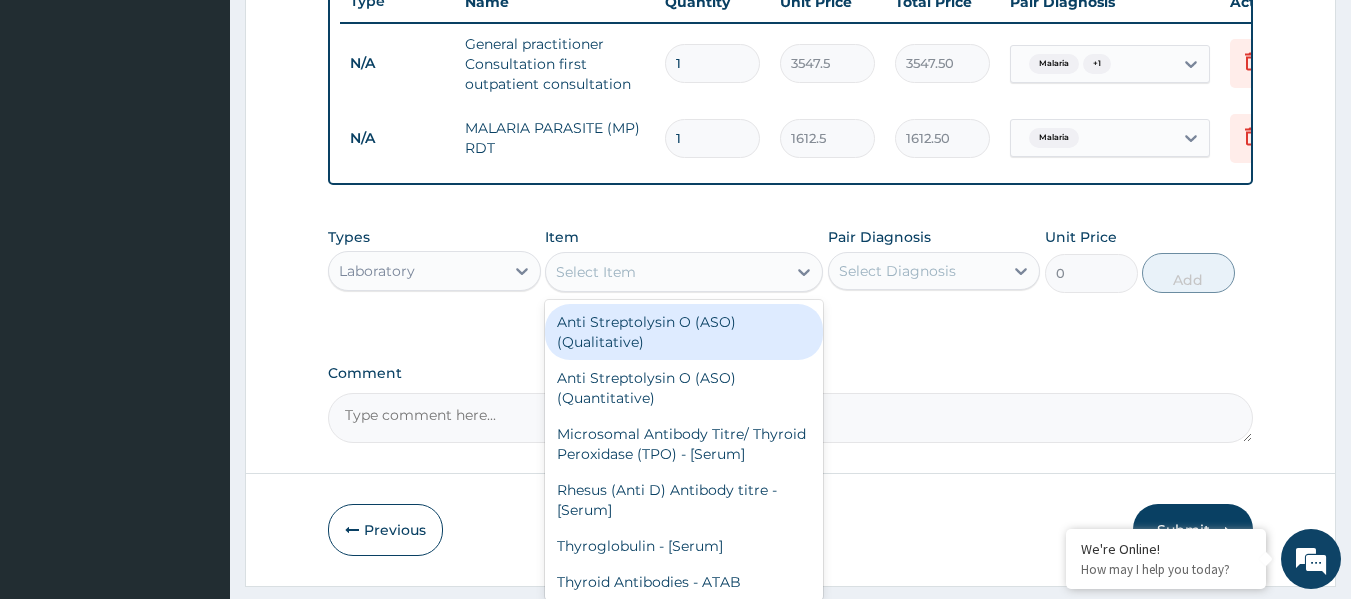 click on "Select Item" at bounding box center [596, 272] 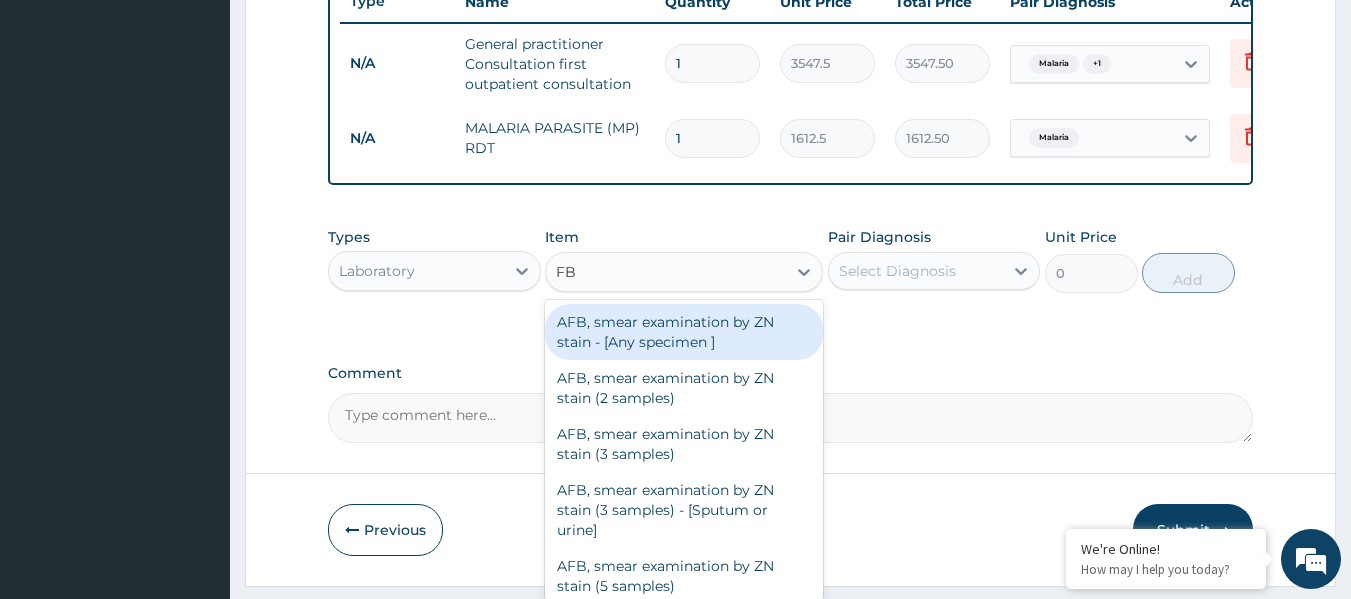 type on "FBC" 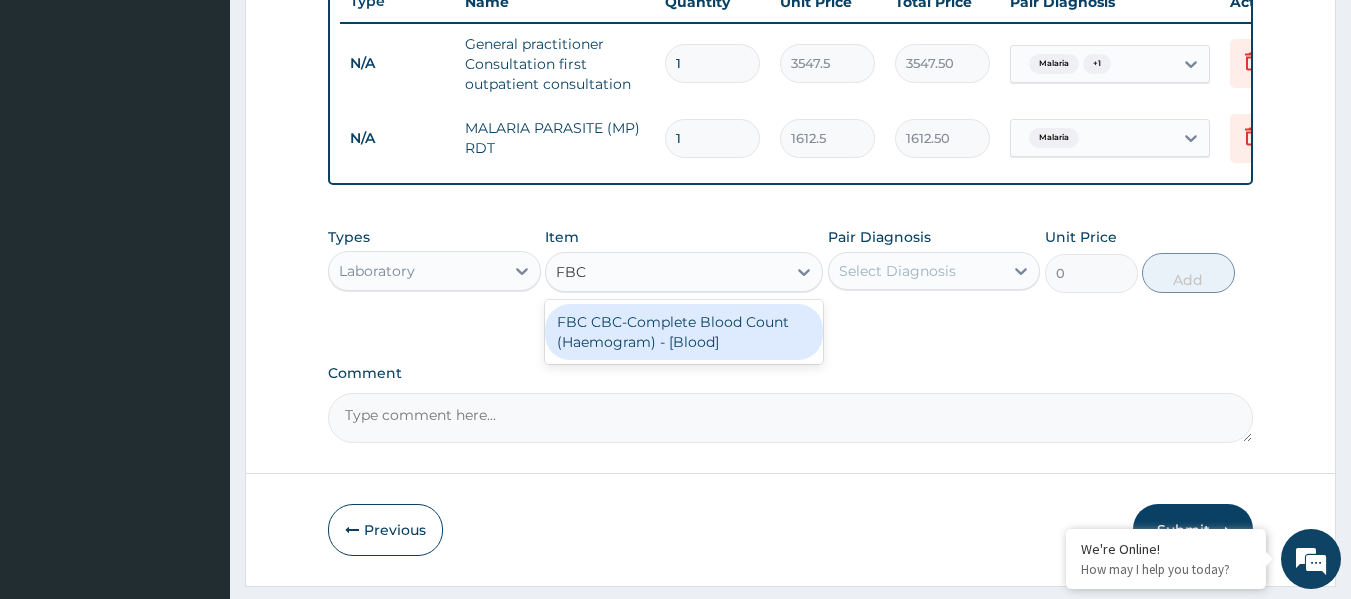 click on "FBC CBC-Complete Blood Count (Haemogram) - [Blood]" at bounding box center (684, 332) 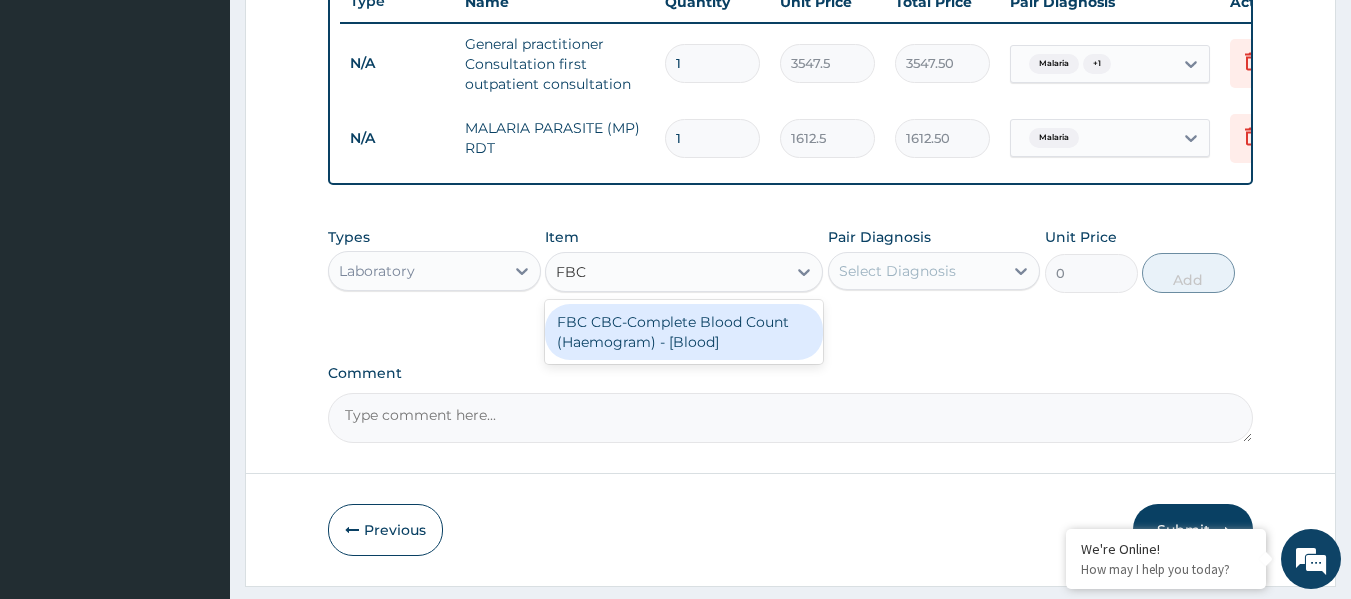 type 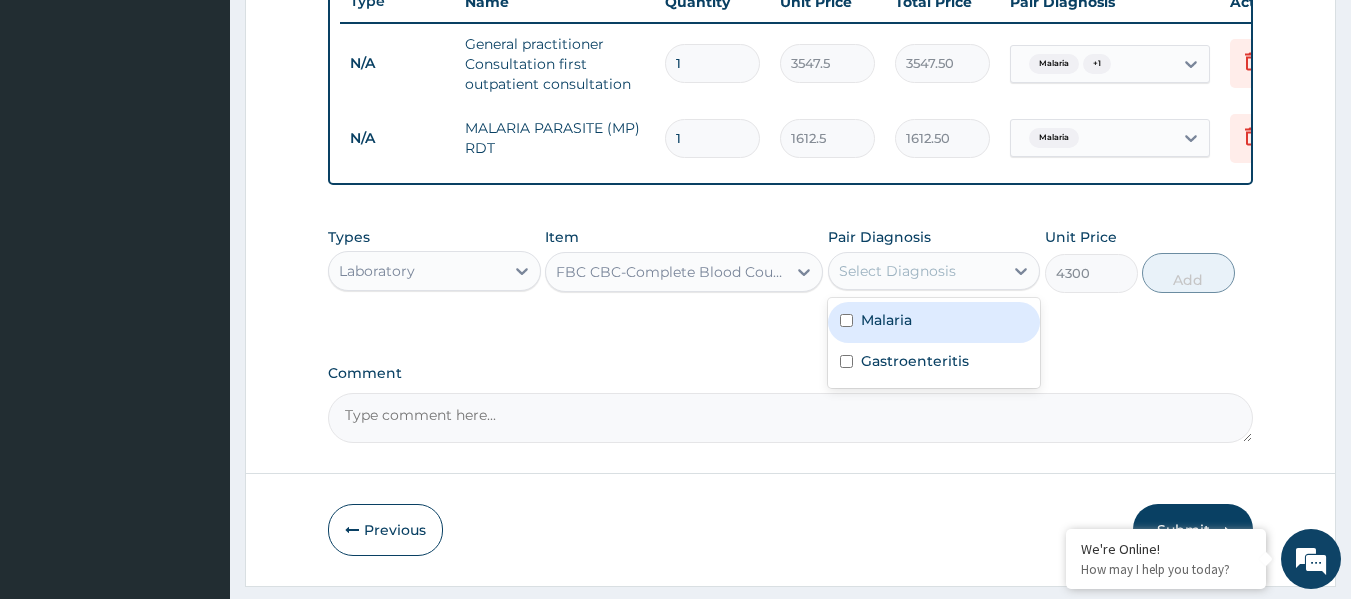 click on "Select Diagnosis" at bounding box center (897, 271) 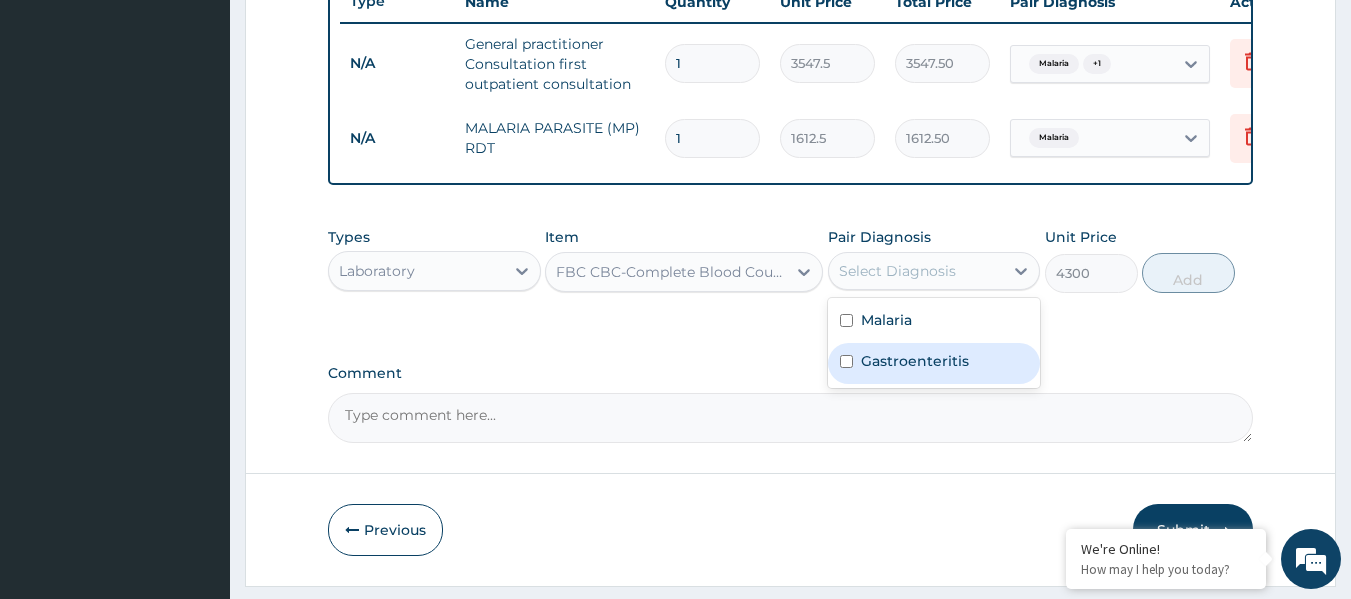 click at bounding box center [846, 361] 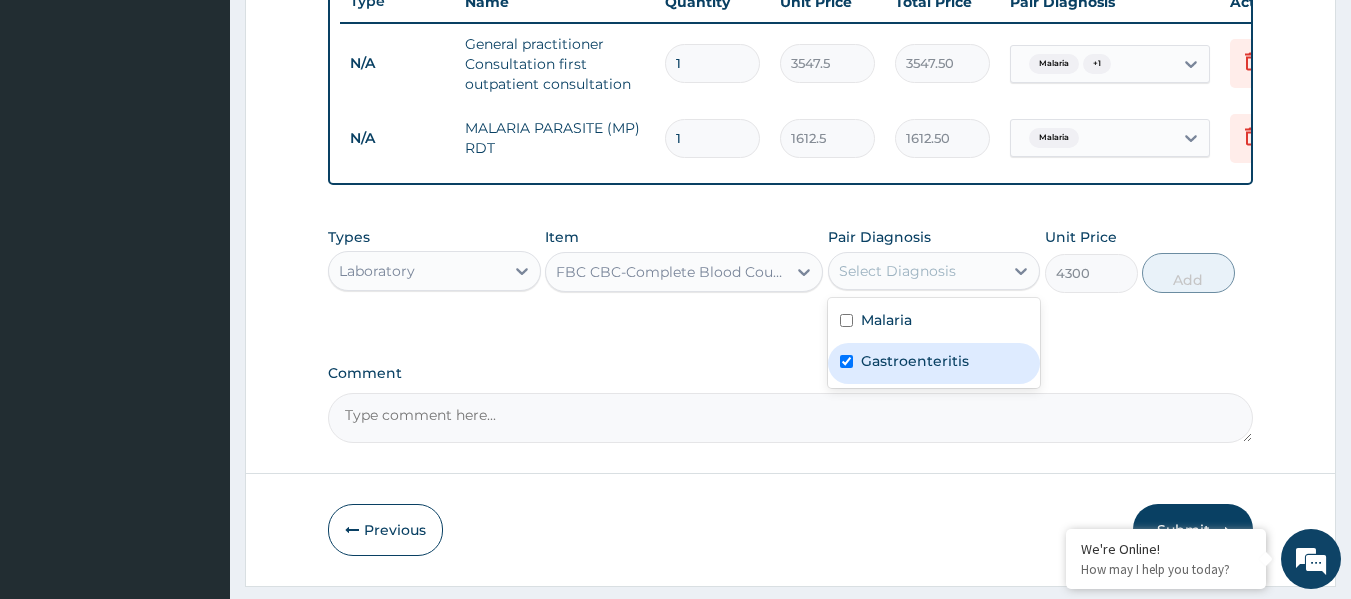 checkbox on "true" 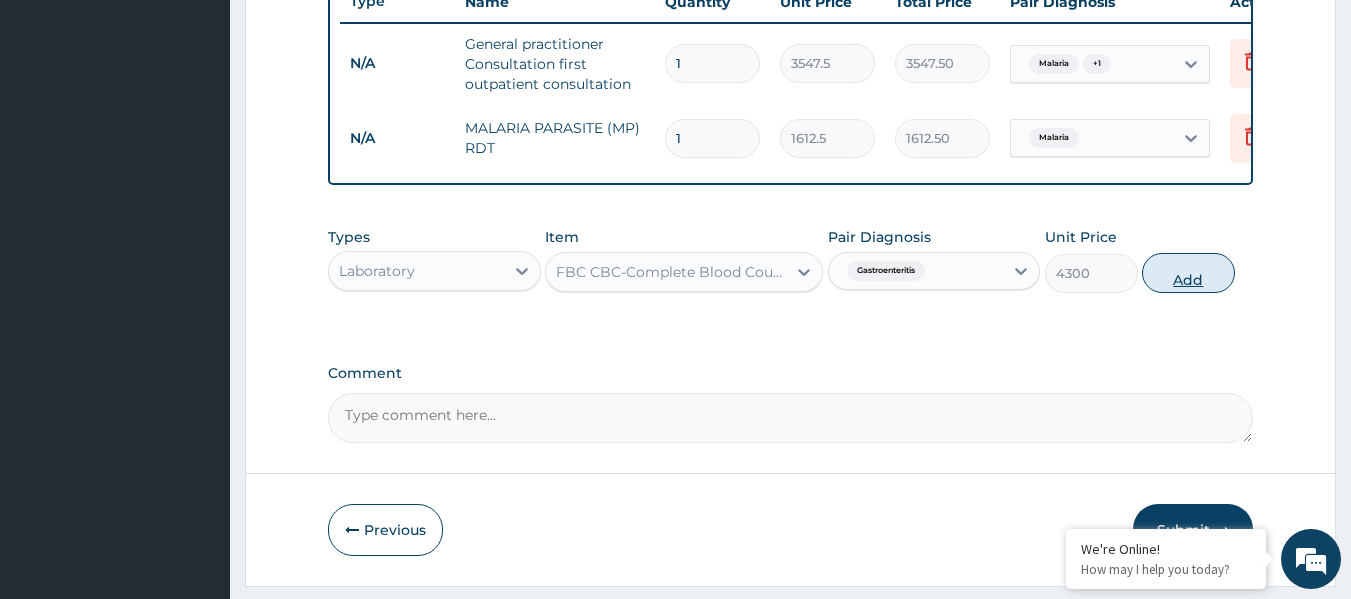 click on "Add" at bounding box center [1188, 273] 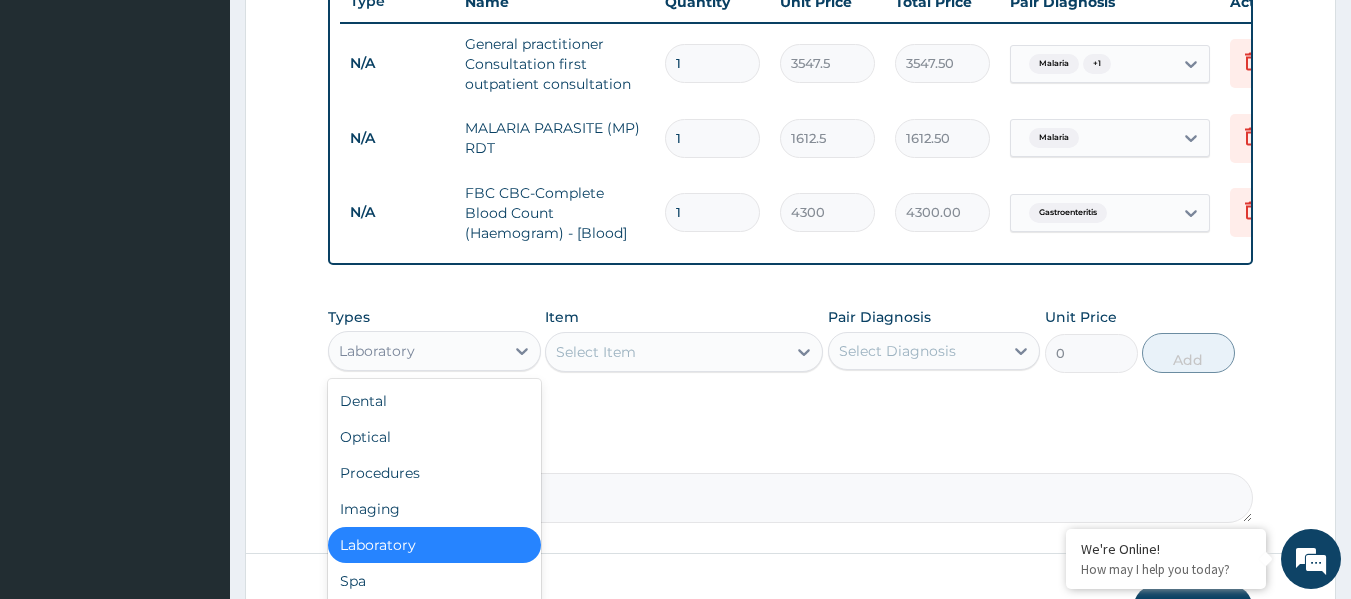 click on "Laboratory" at bounding box center (416, 351) 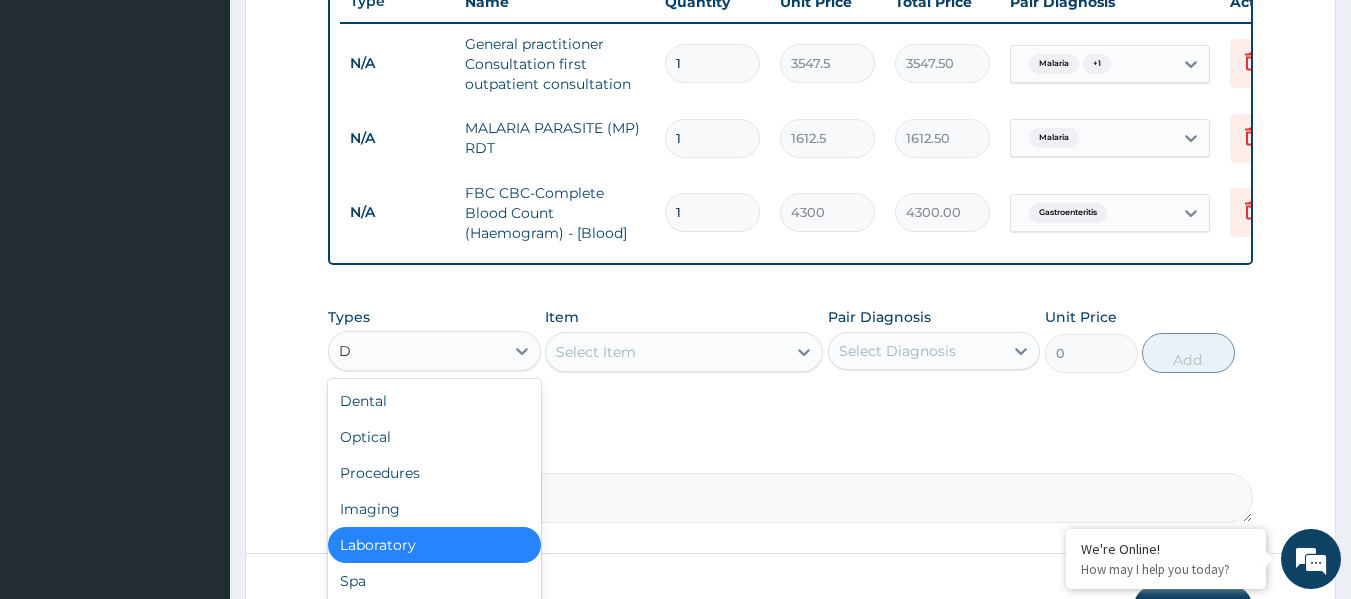 type on "DR" 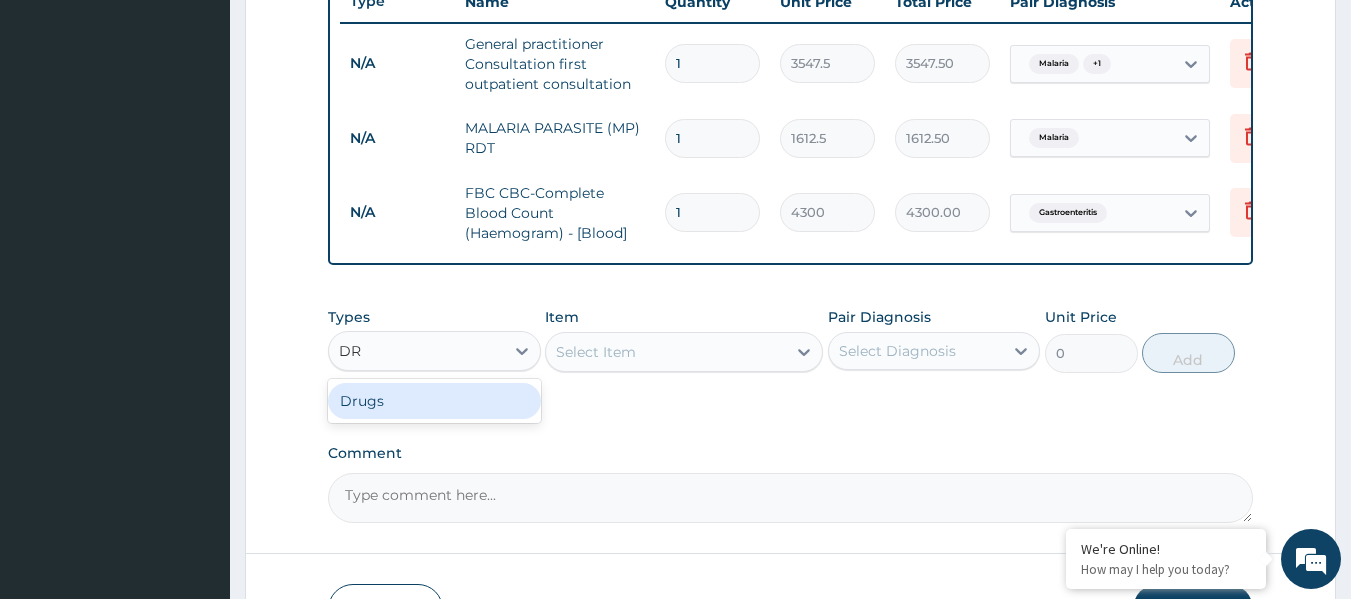 click on "Drugs" at bounding box center [434, 401] 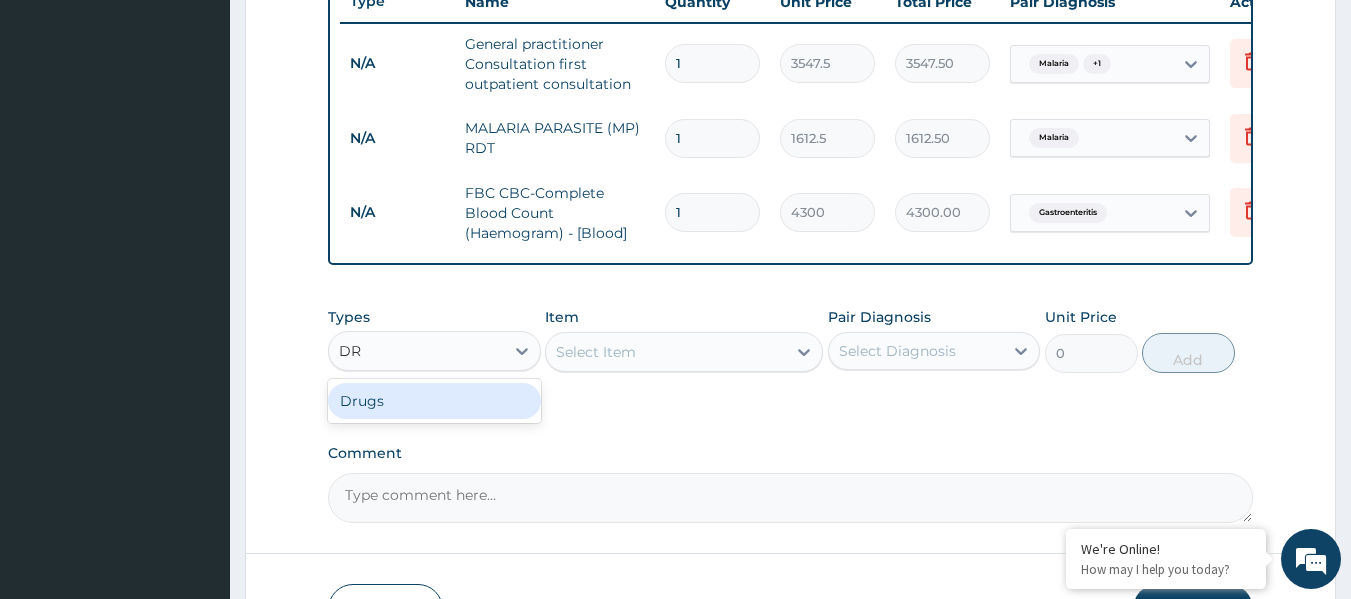 type 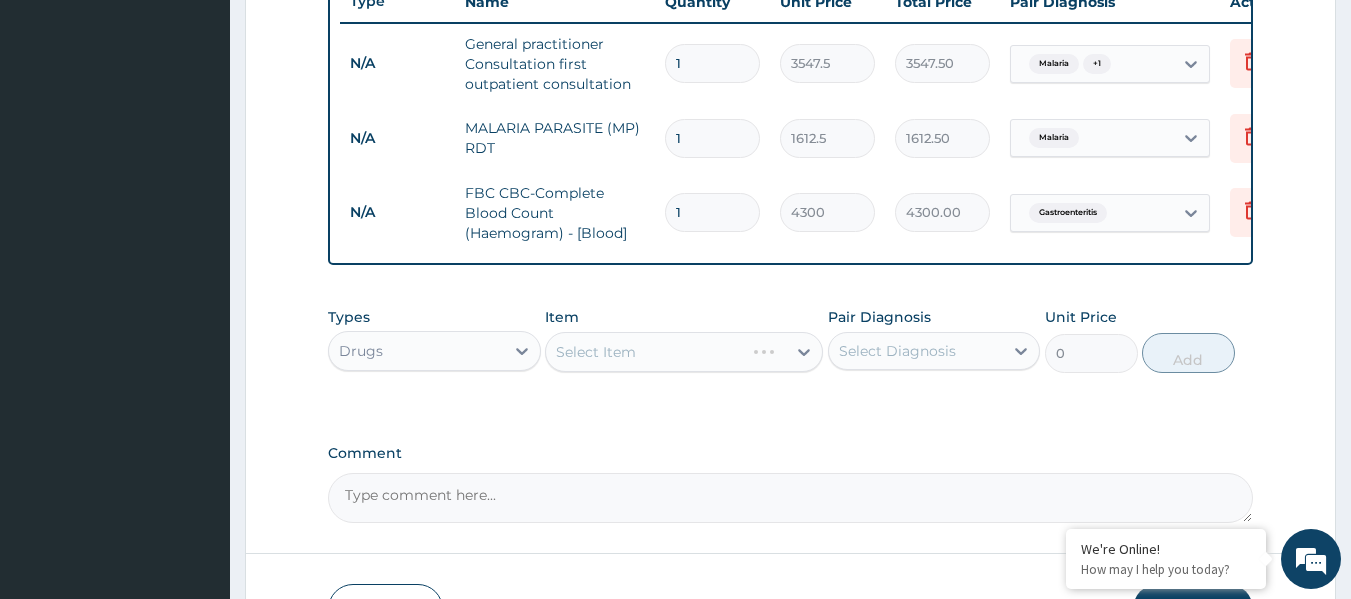 click on "Select Item" at bounding box center (684, 352) 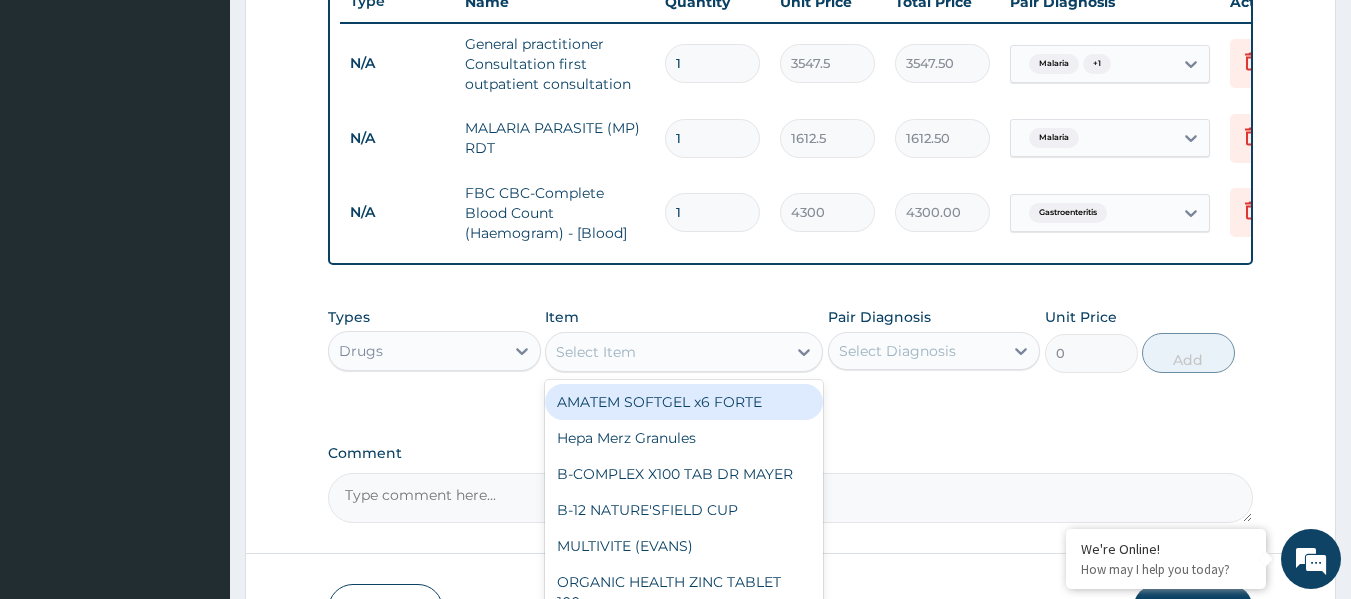 click on "Select Item" at bounding box center (666, 352) 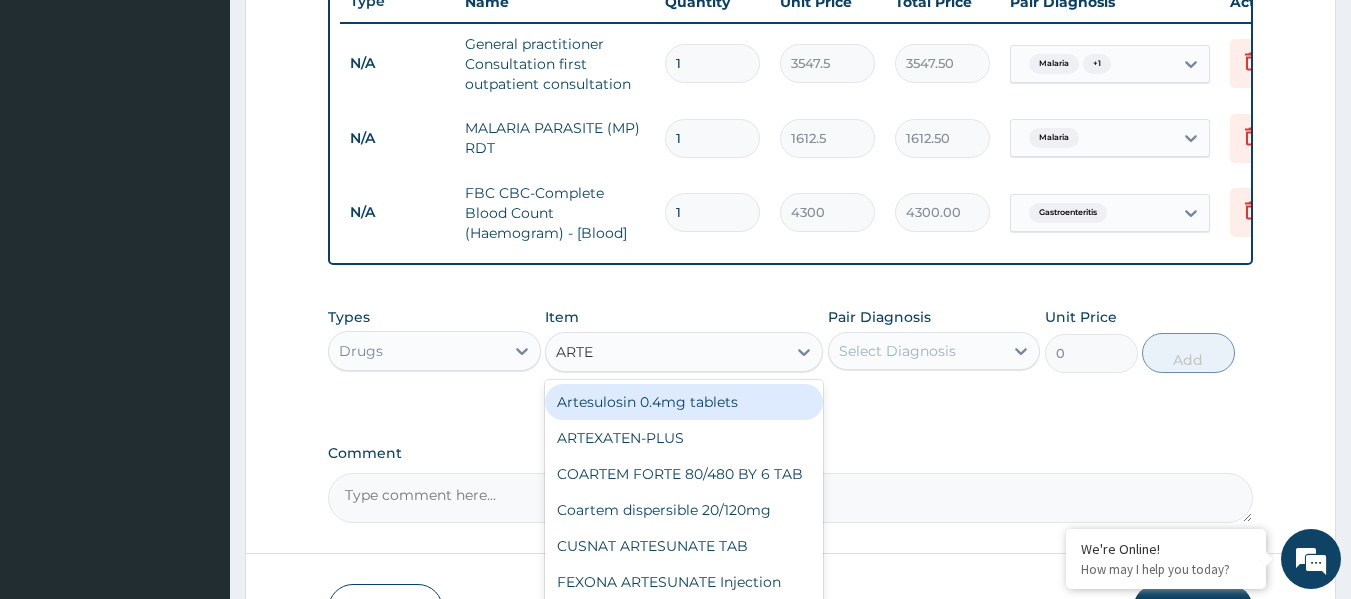 type on "ARTES" 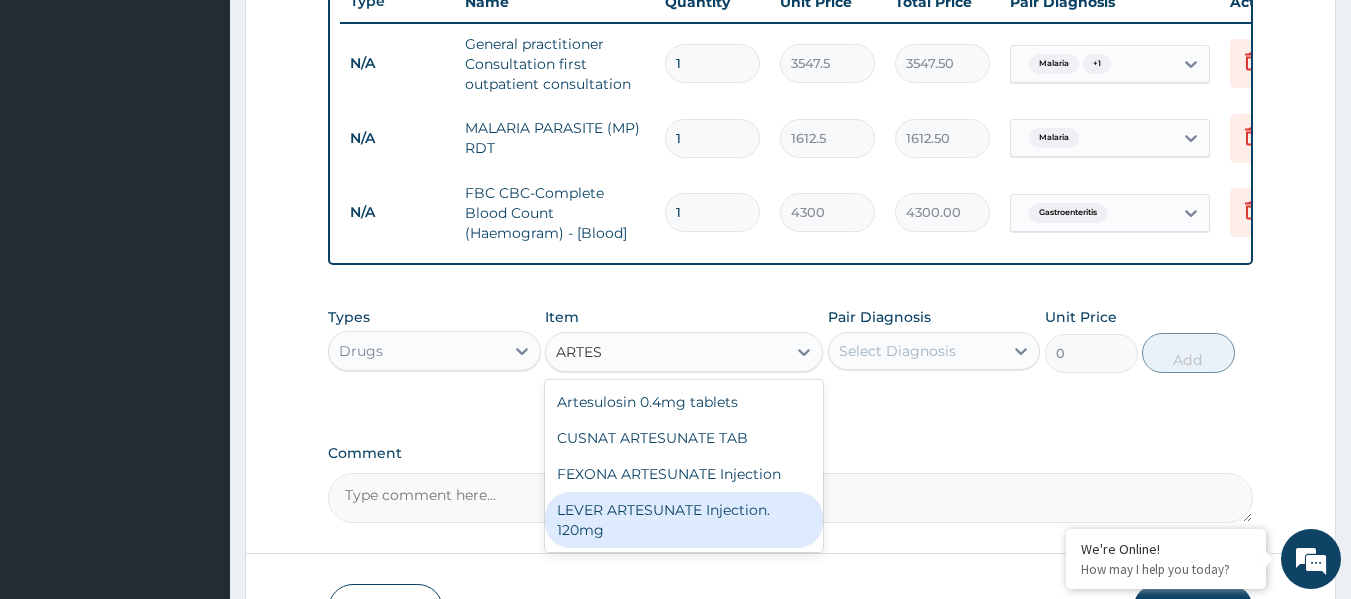 click on "LEVER ARTESUNATE Injection. 120mg" at bounding box center (684, 520) 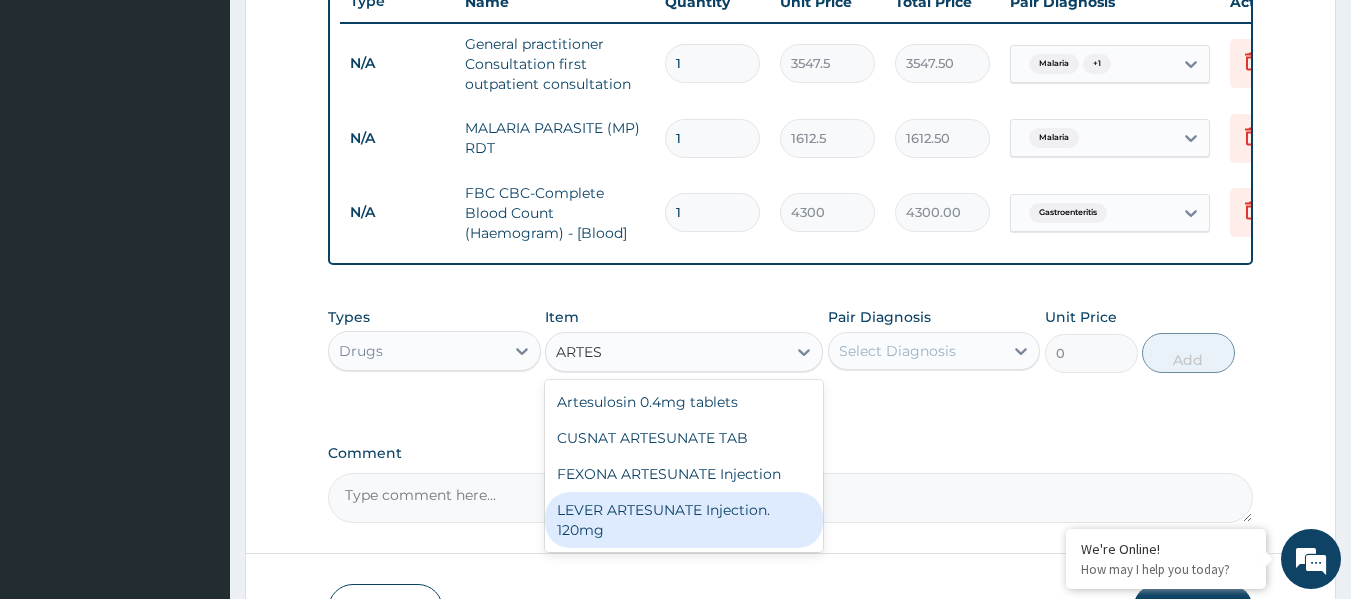 type 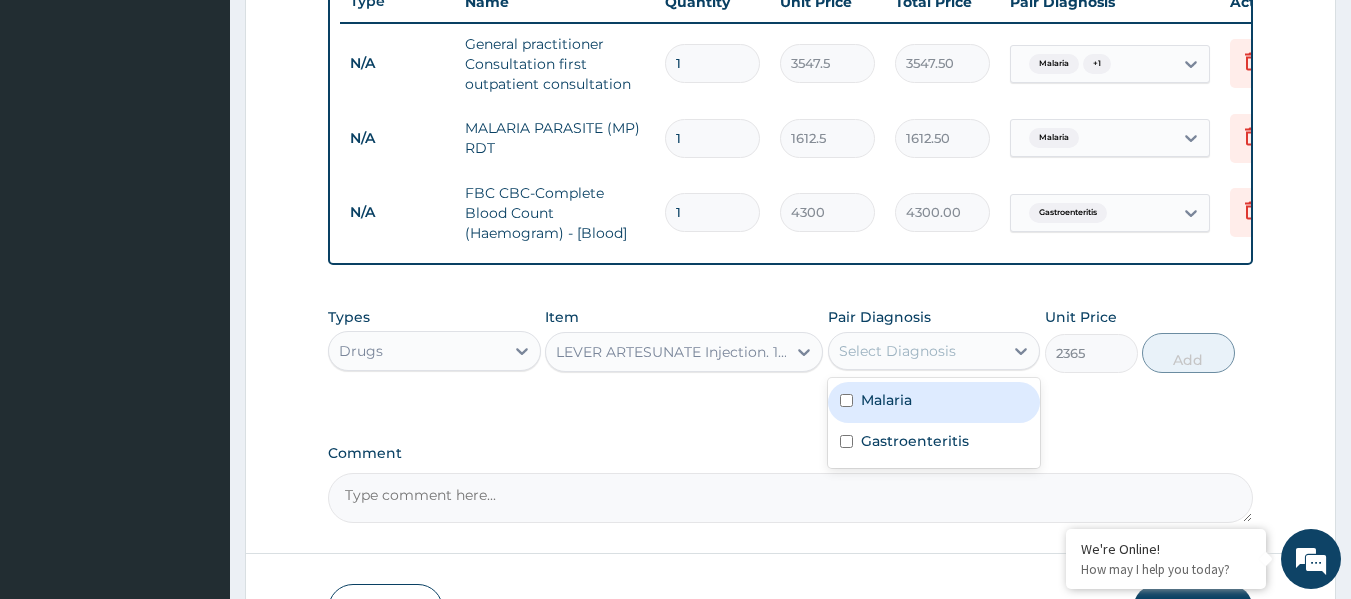 click on "Select Diagnosis" at bounding box center [897, 351] 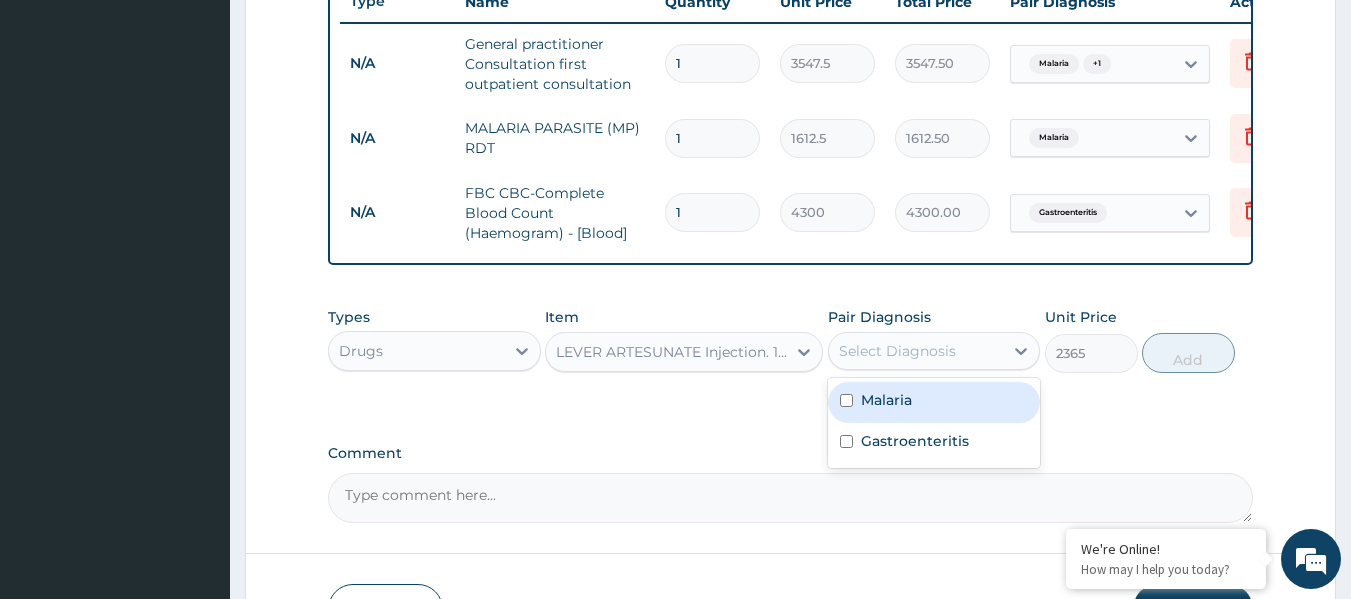 click at bounding box center [846, 400] 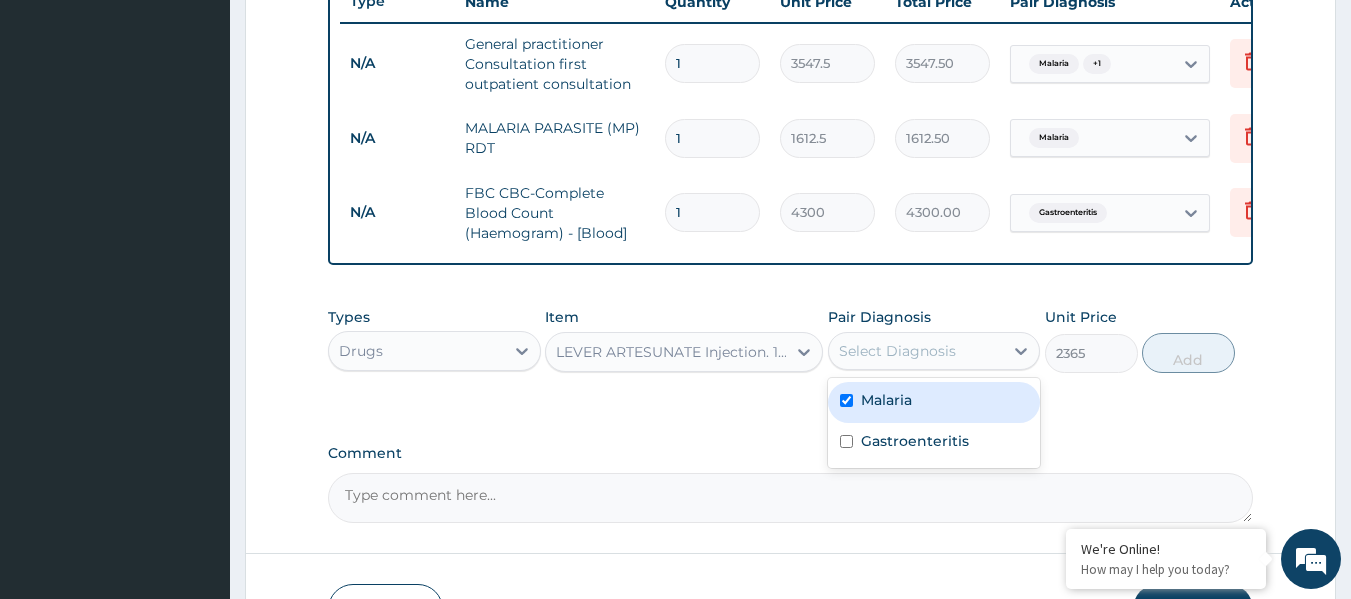 checkbox on "true" 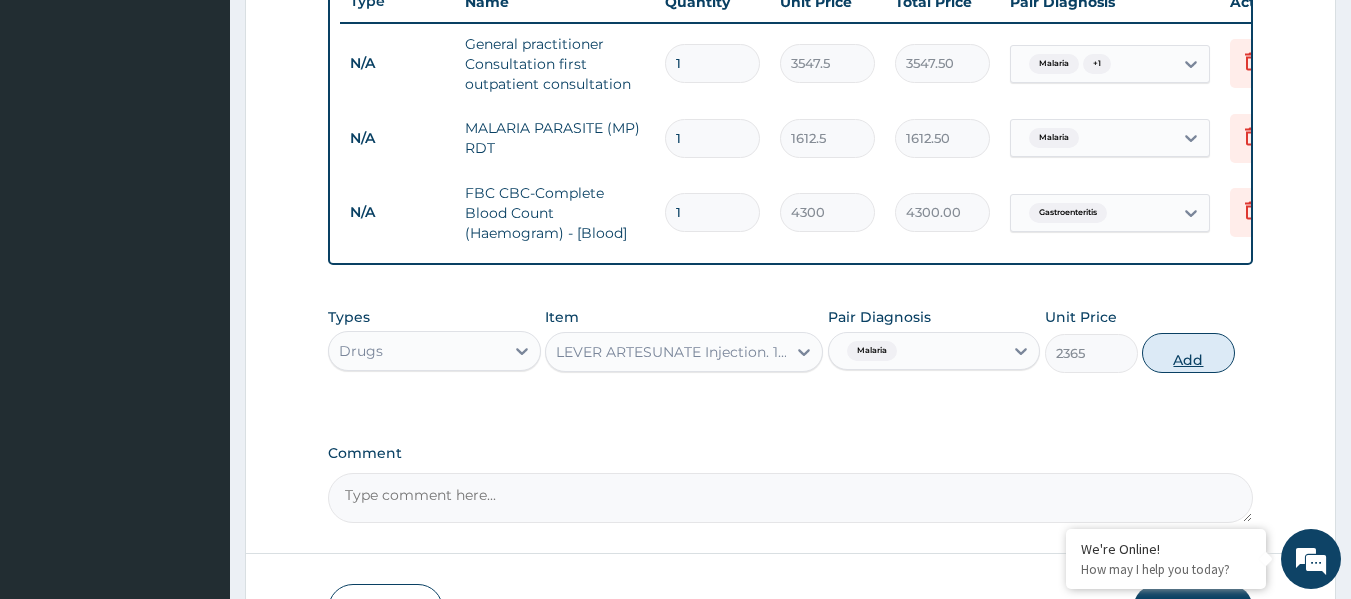 click on "Add" at bounding box center [1188, 353] 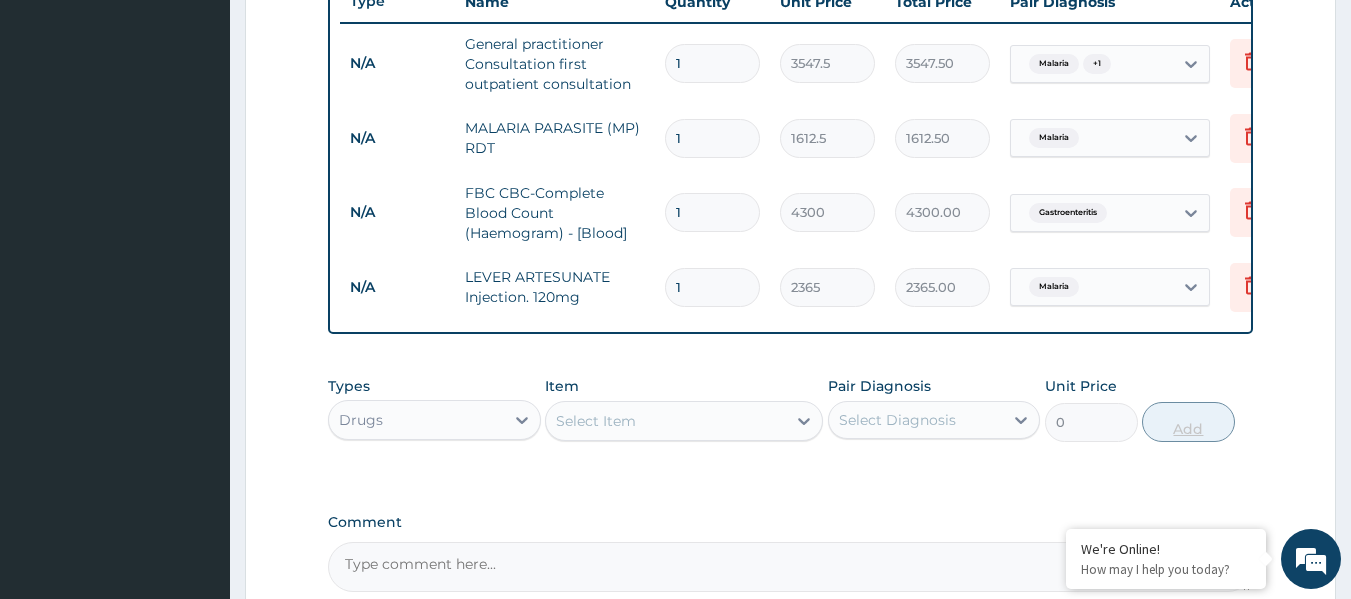 type 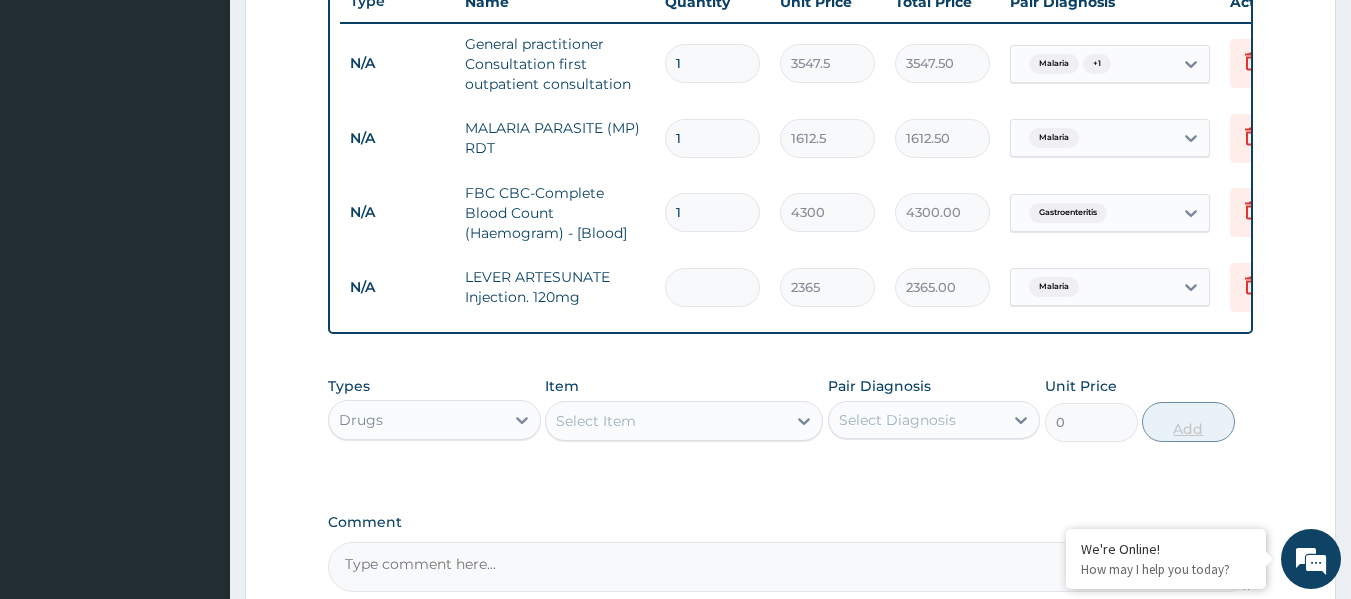 type on "0.00" 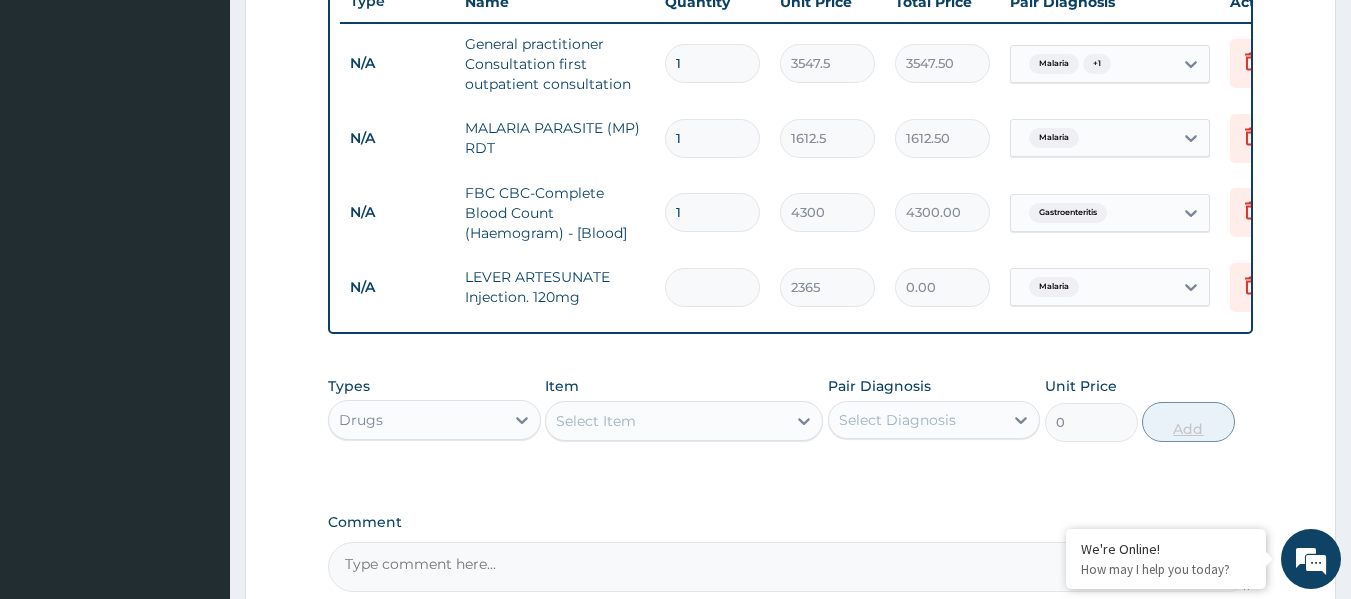 type on "3" 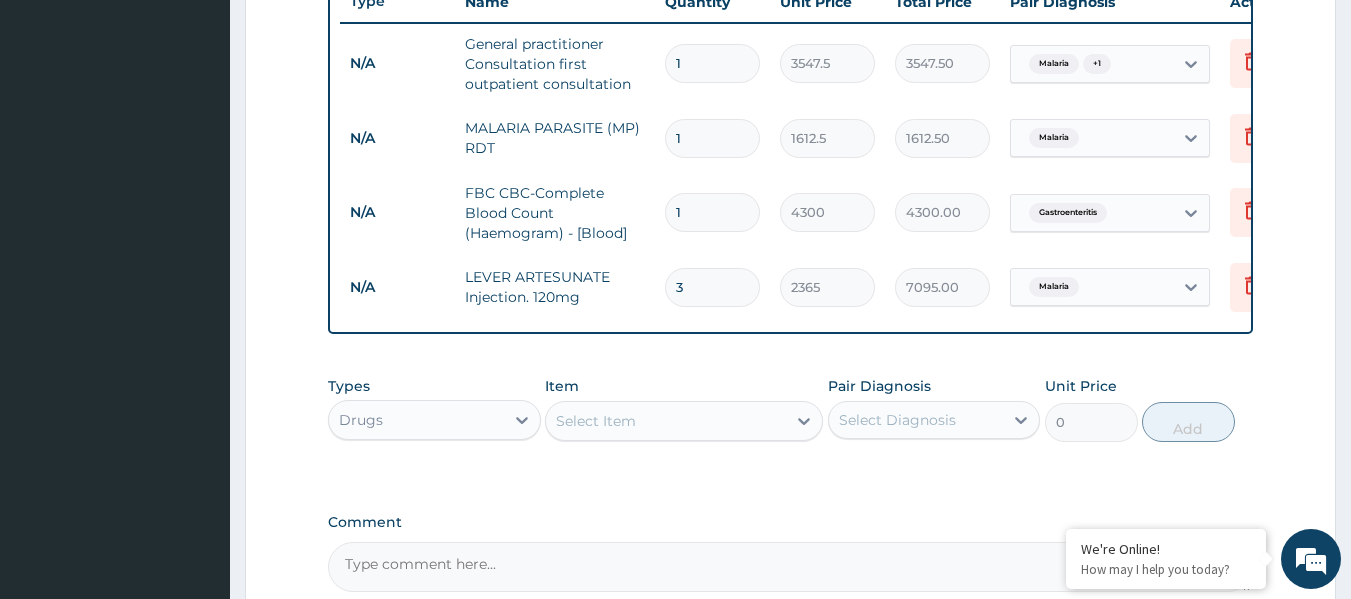 type on "3" 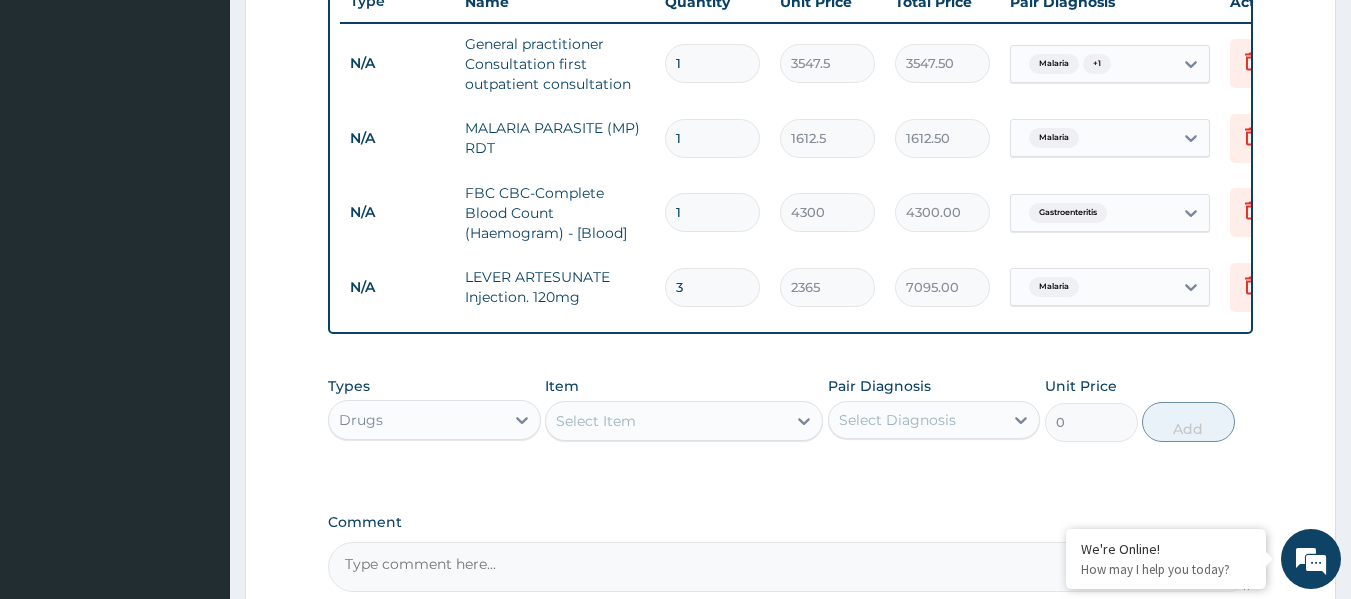 click on "Select Item" at bounding box center (666, 421) 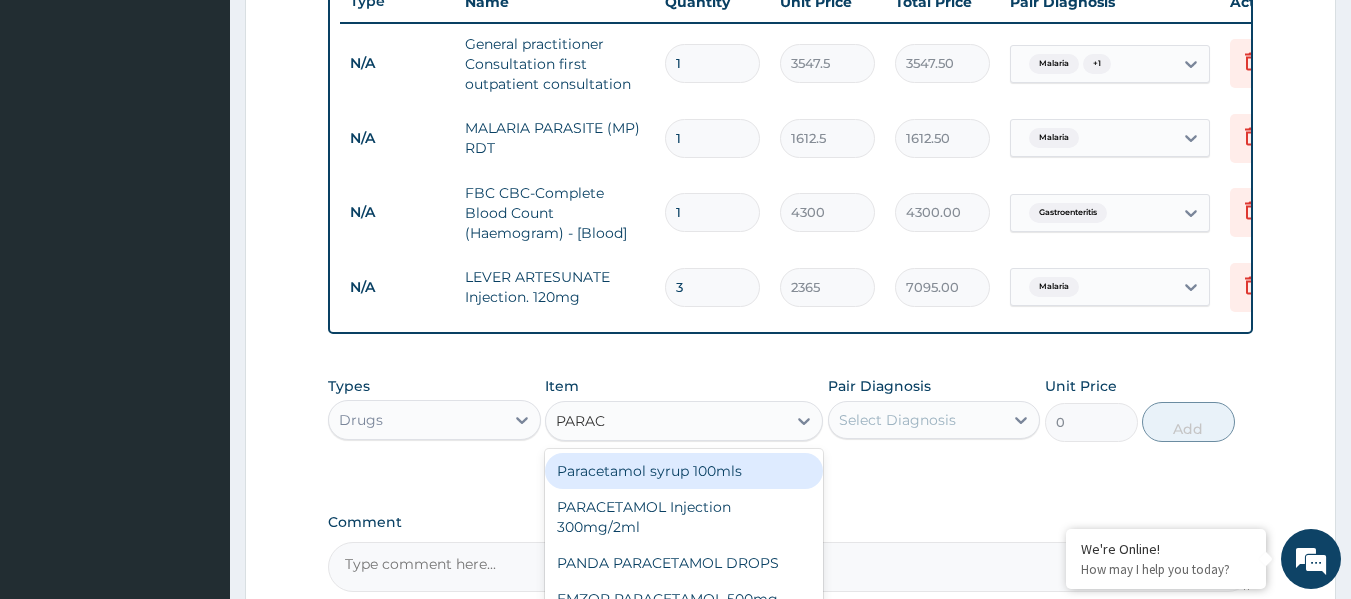 type on "PARACE" 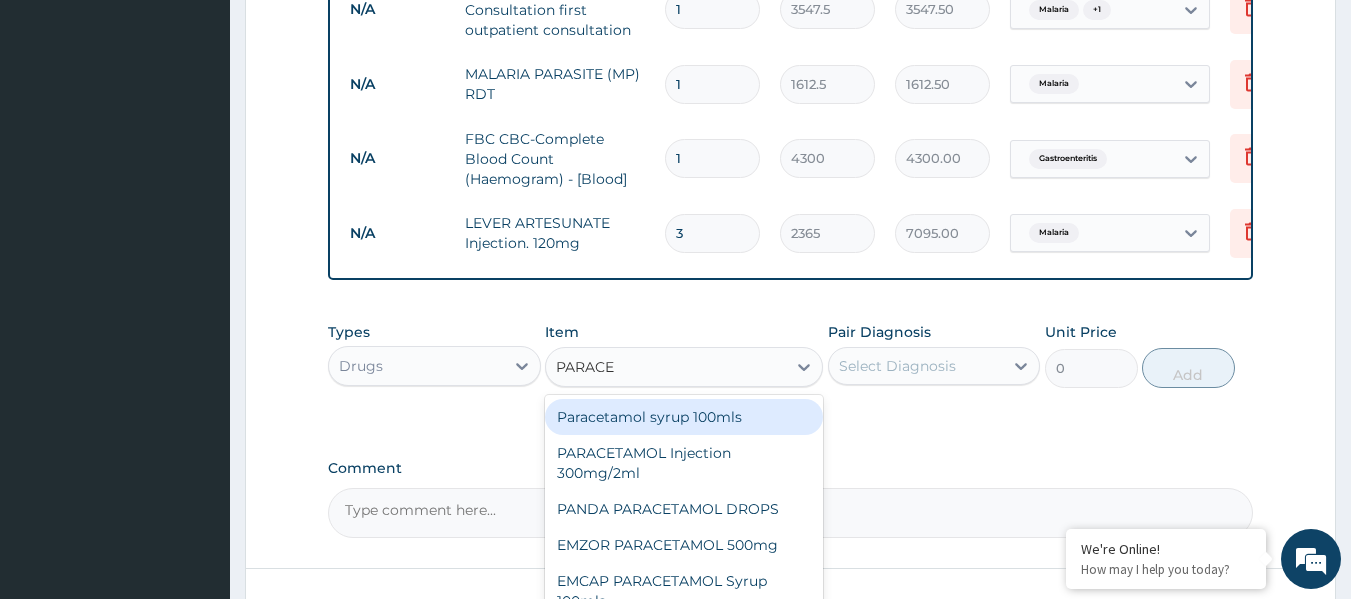 scroll, scrollTop: 847, scrollLeft: 0, axis: vertical 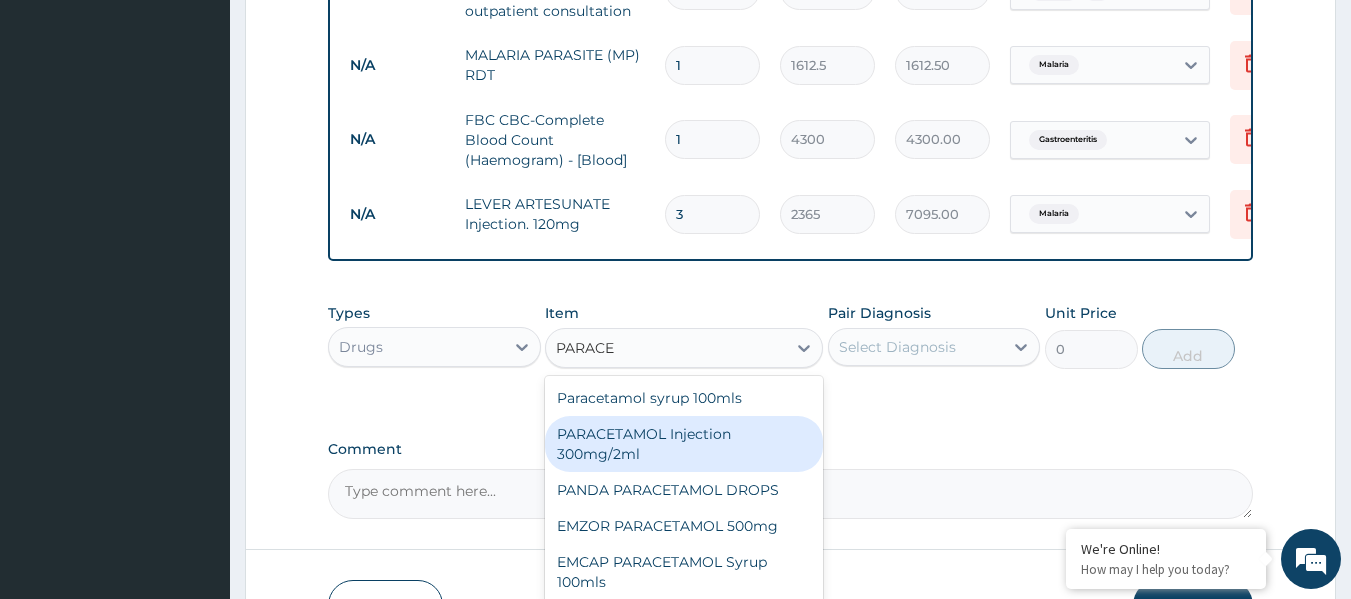 click on "PARACETAMOL Injection 300mg/2ml" at bounding box center [684, 444] 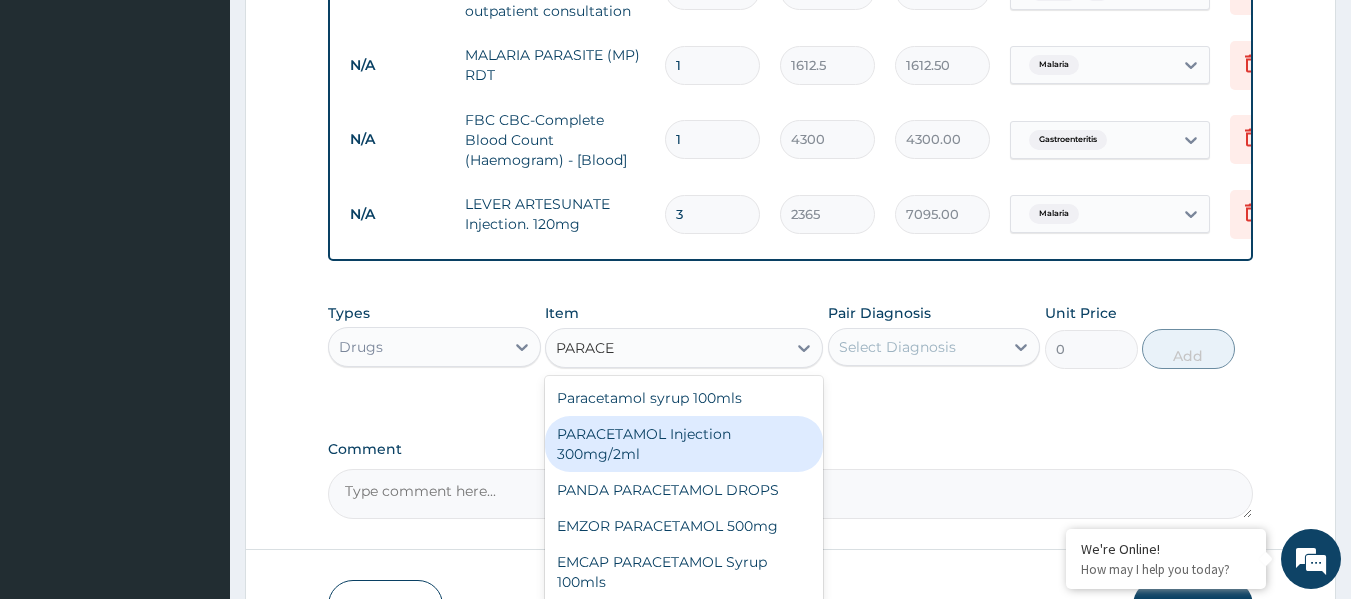 type 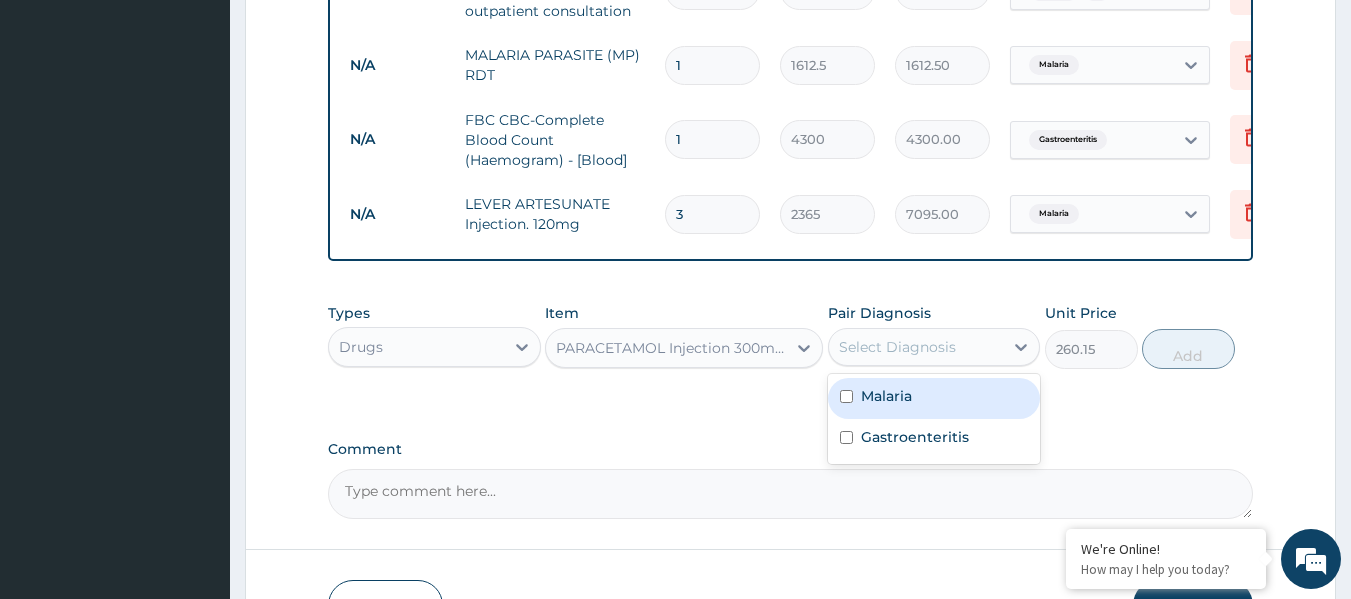 click on "Select Diagnosis" at bounding box center (897, 347) 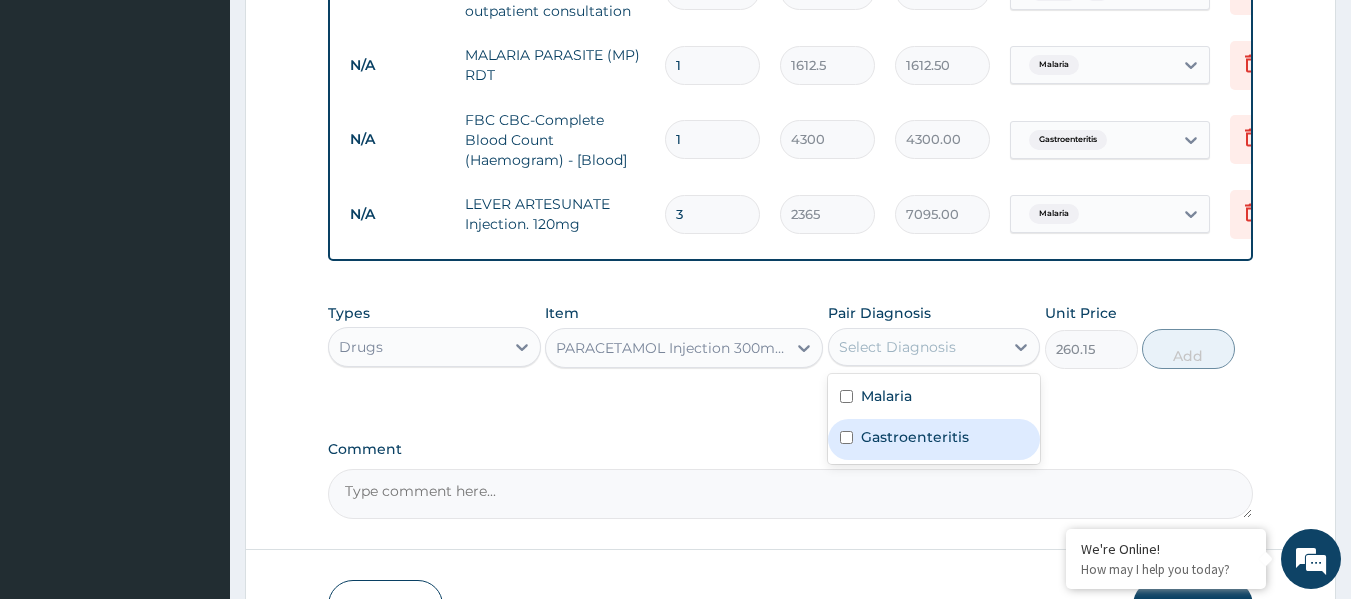 click at bounding box center [846, 437] 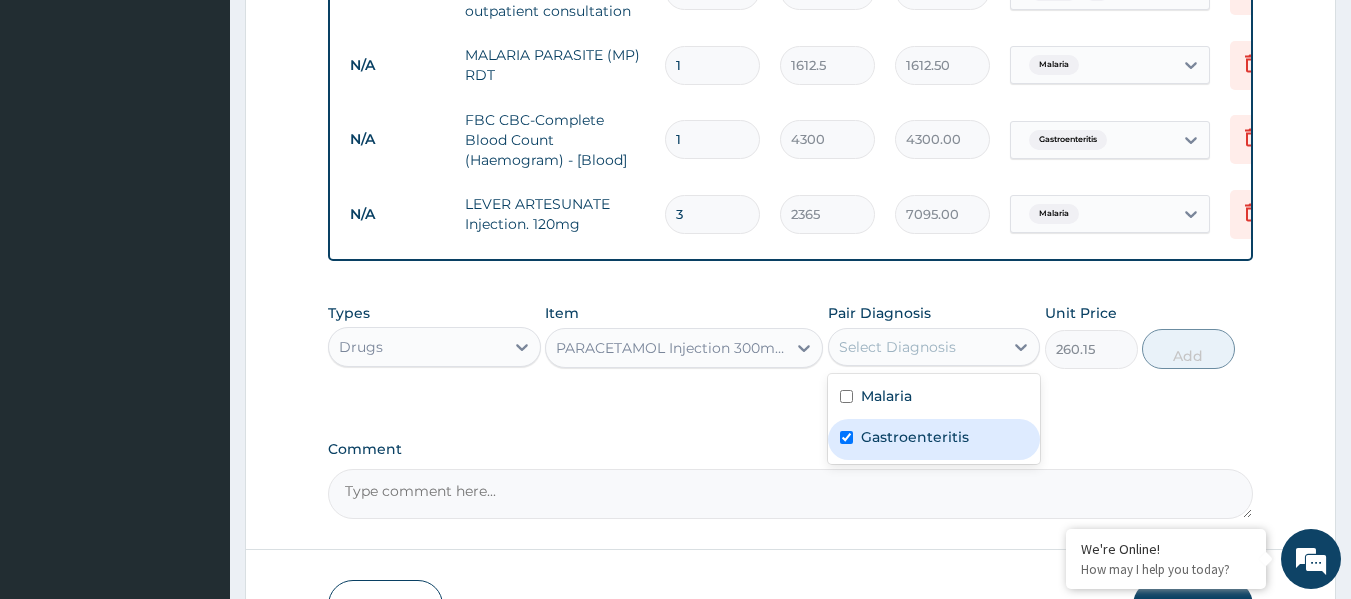 checkbox on "true" 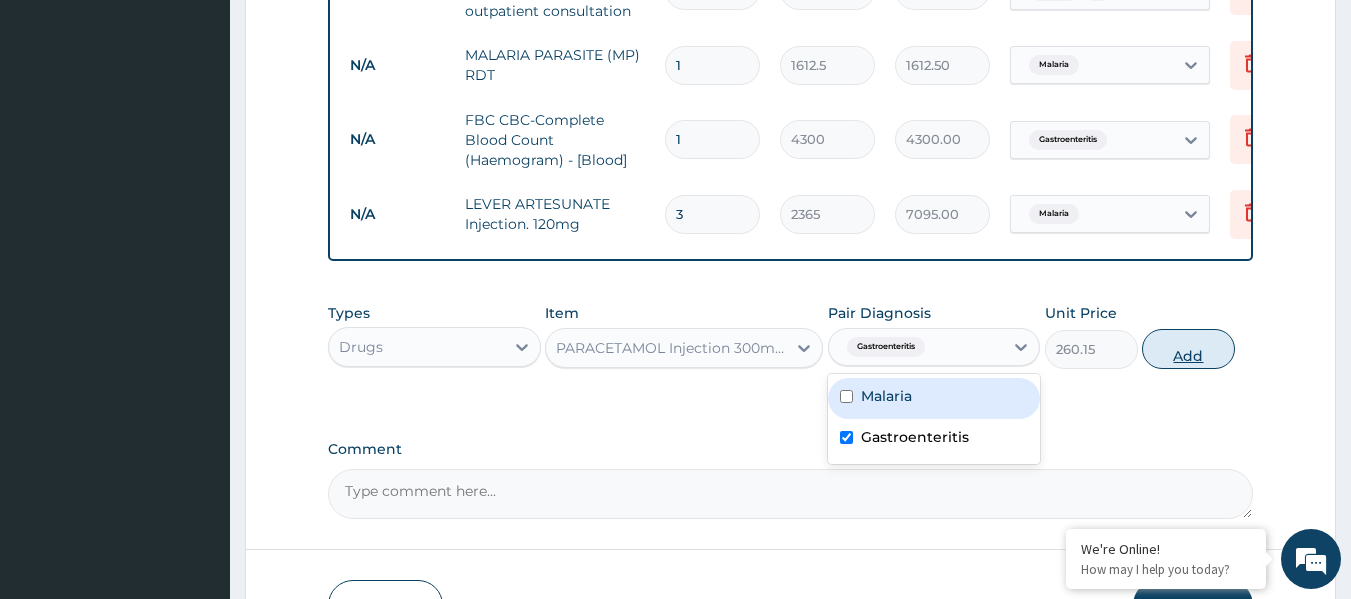 click on "Add" at bounding box center [1188, 349] 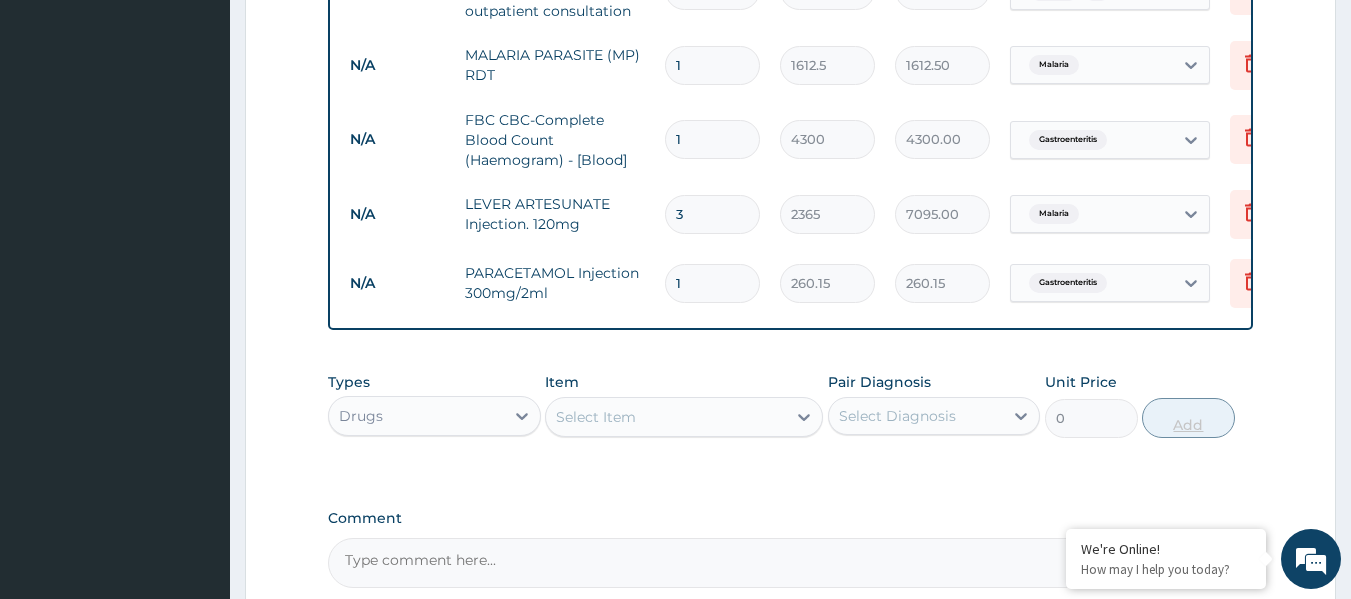type 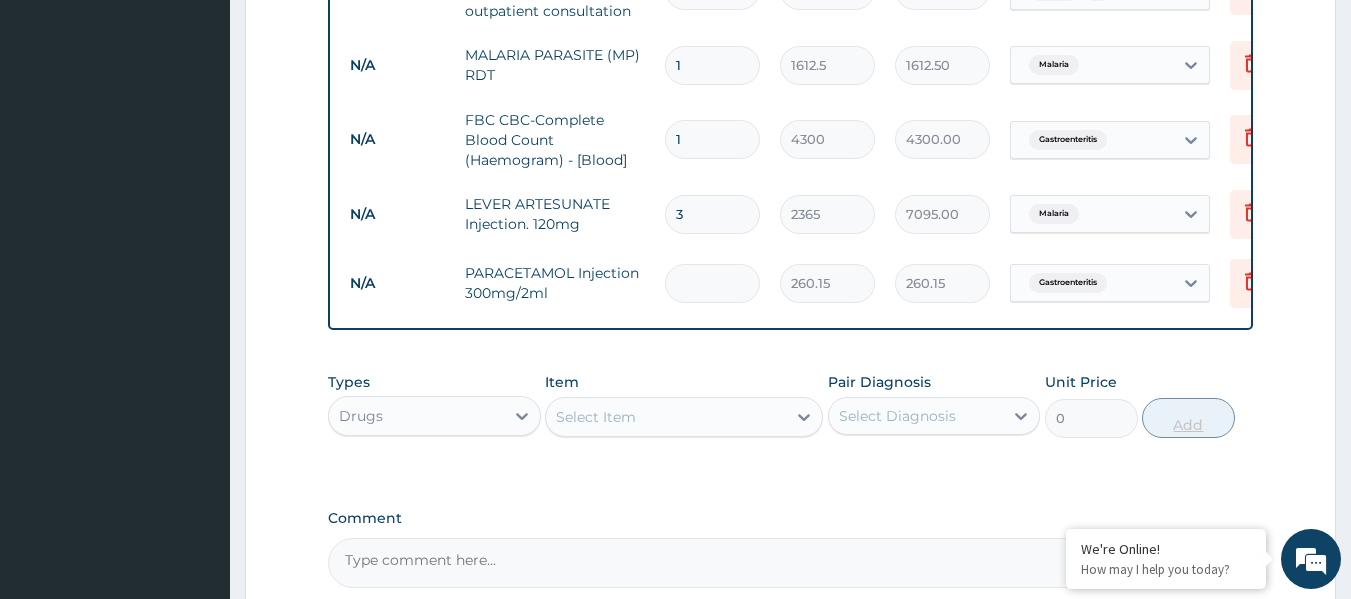 type on "0.00" 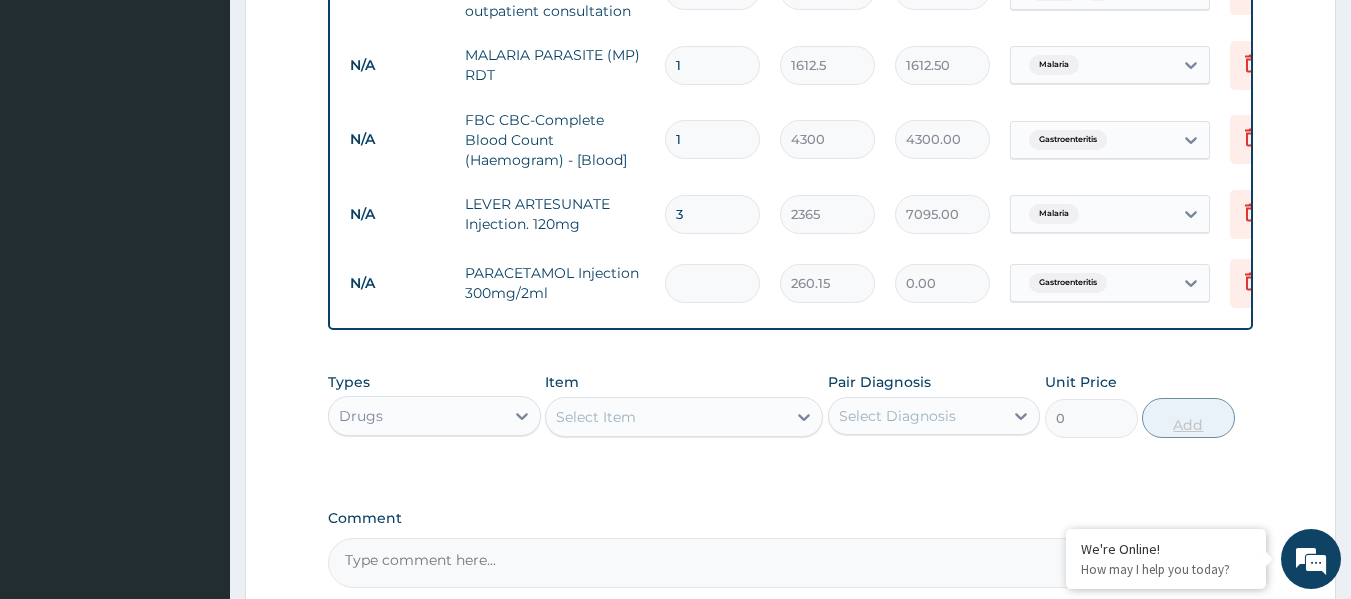 type on "6" 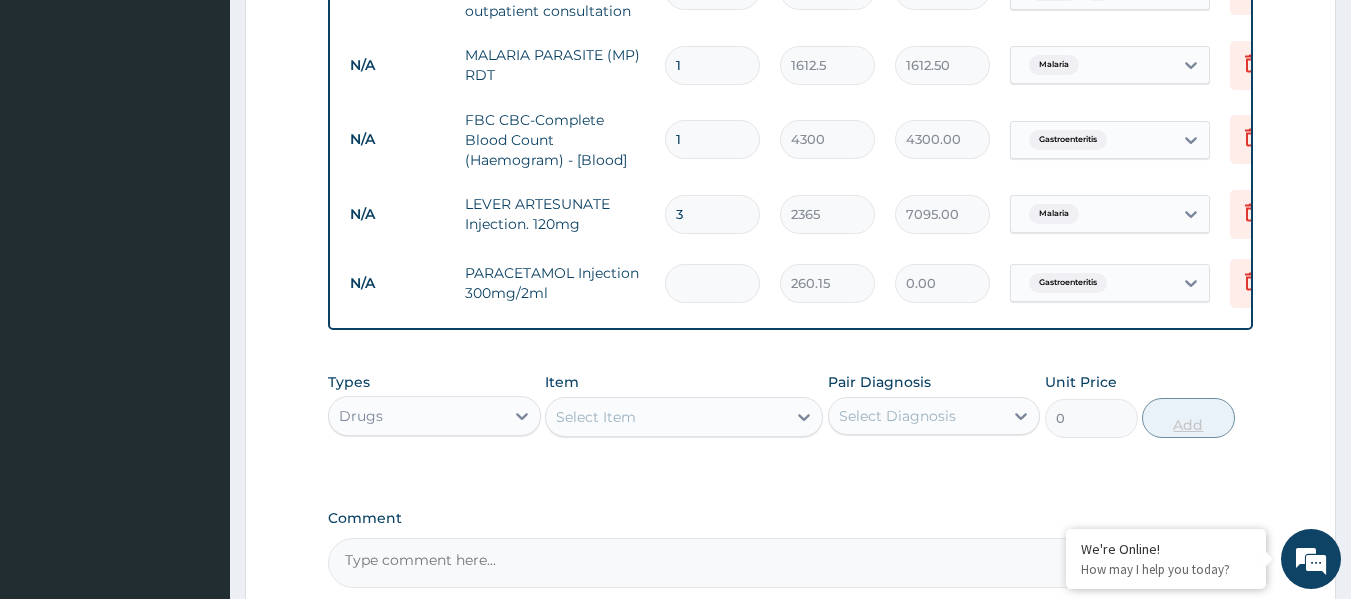 type on "1560.90" 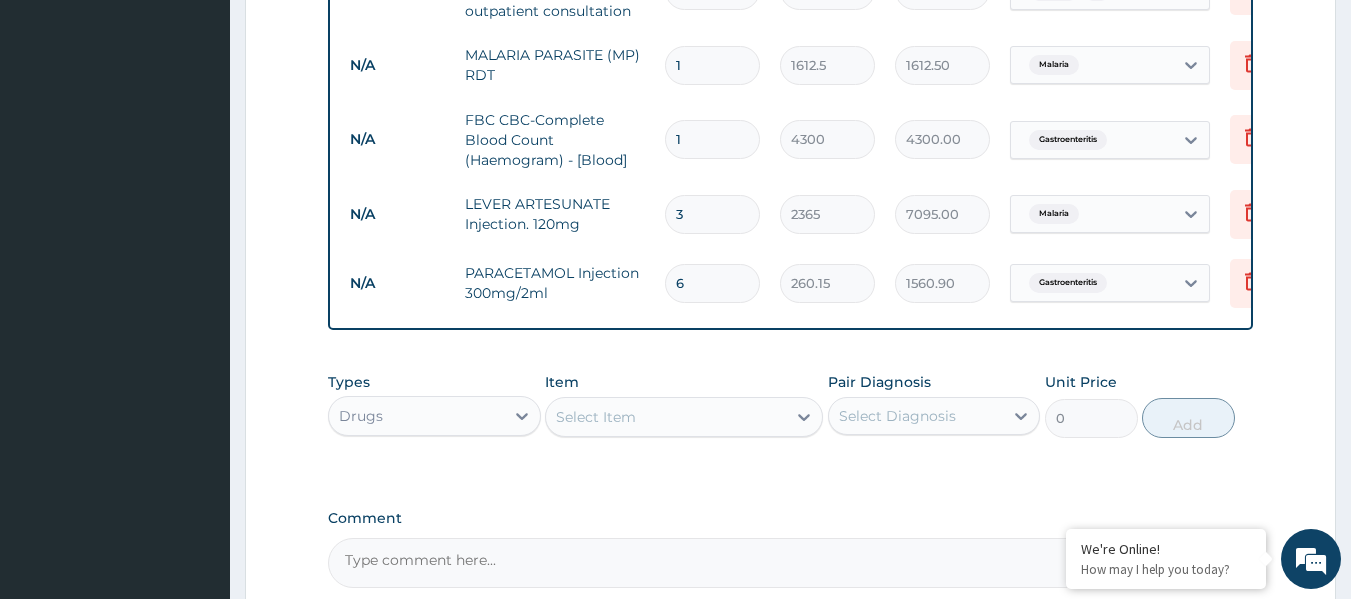 type on "6" 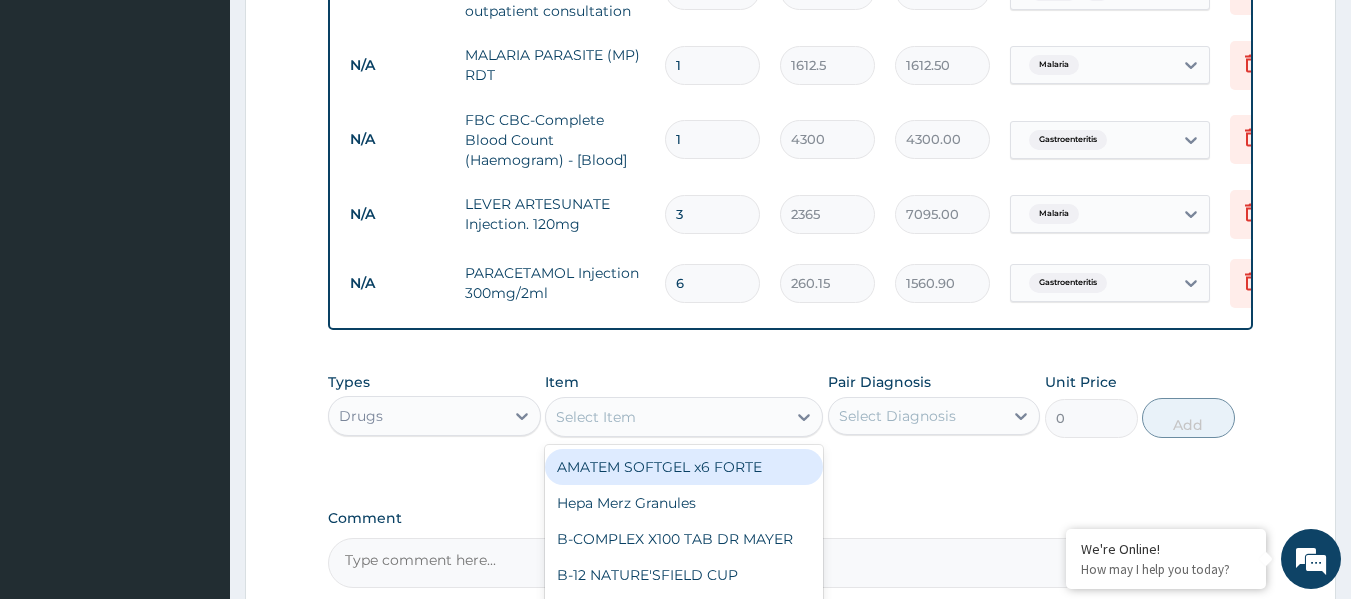 click on "Select Item" at bounding box center (666, 417) 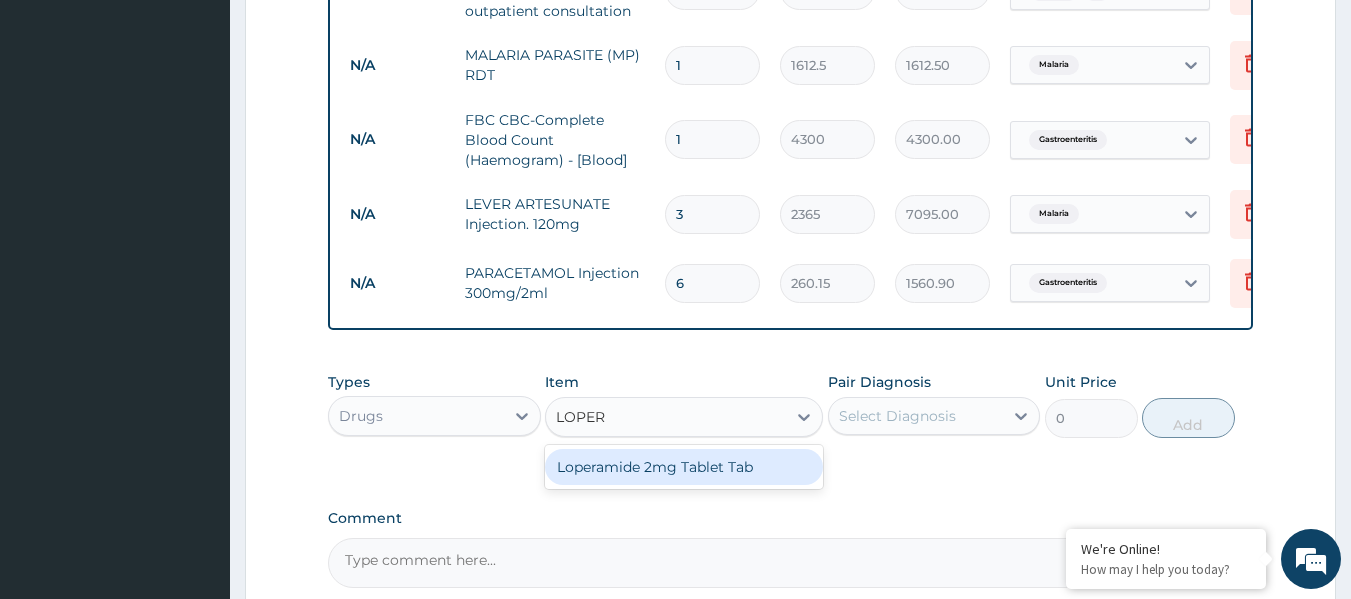 type on "LOPERA" 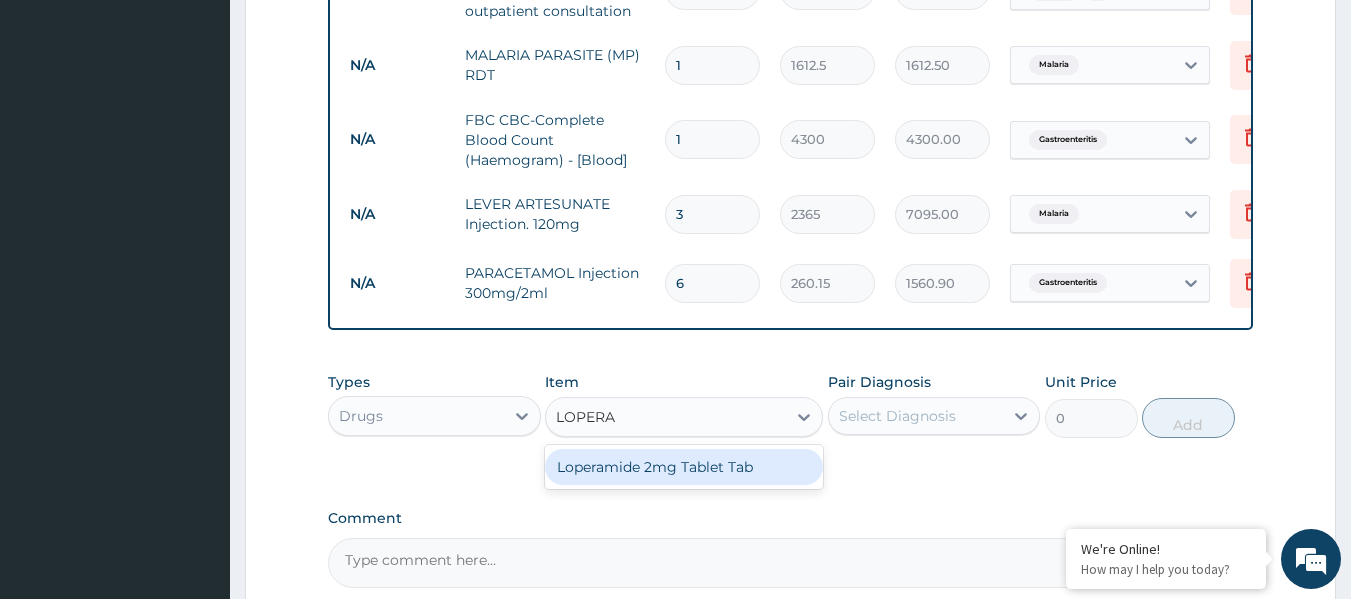 click on "Loperamide 2mg Tablet Tab" at bounding box center (684, 467) 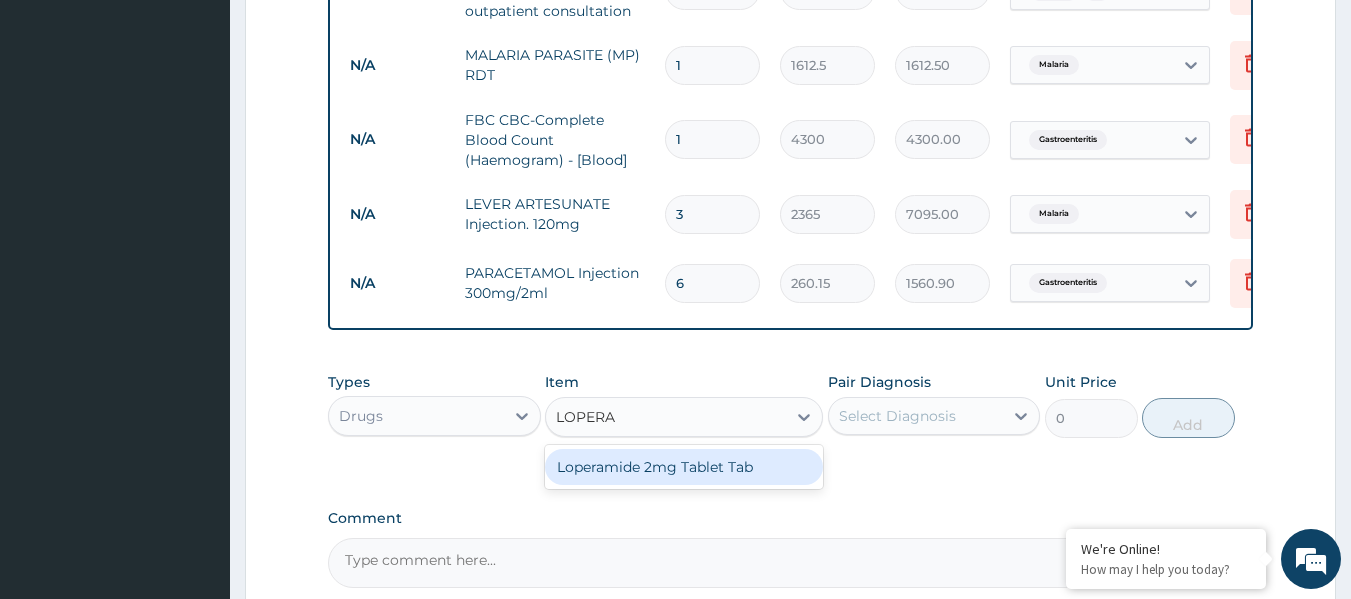 type 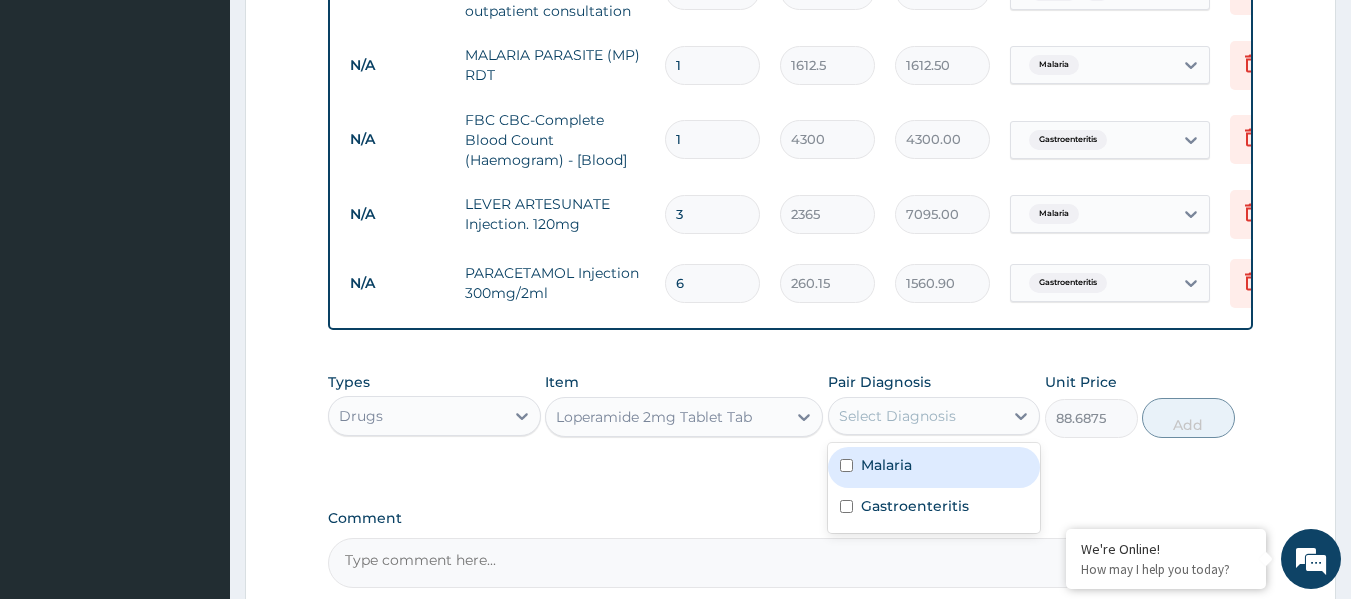 click on "Select Diagnosis" at bounding box center [897, 416] 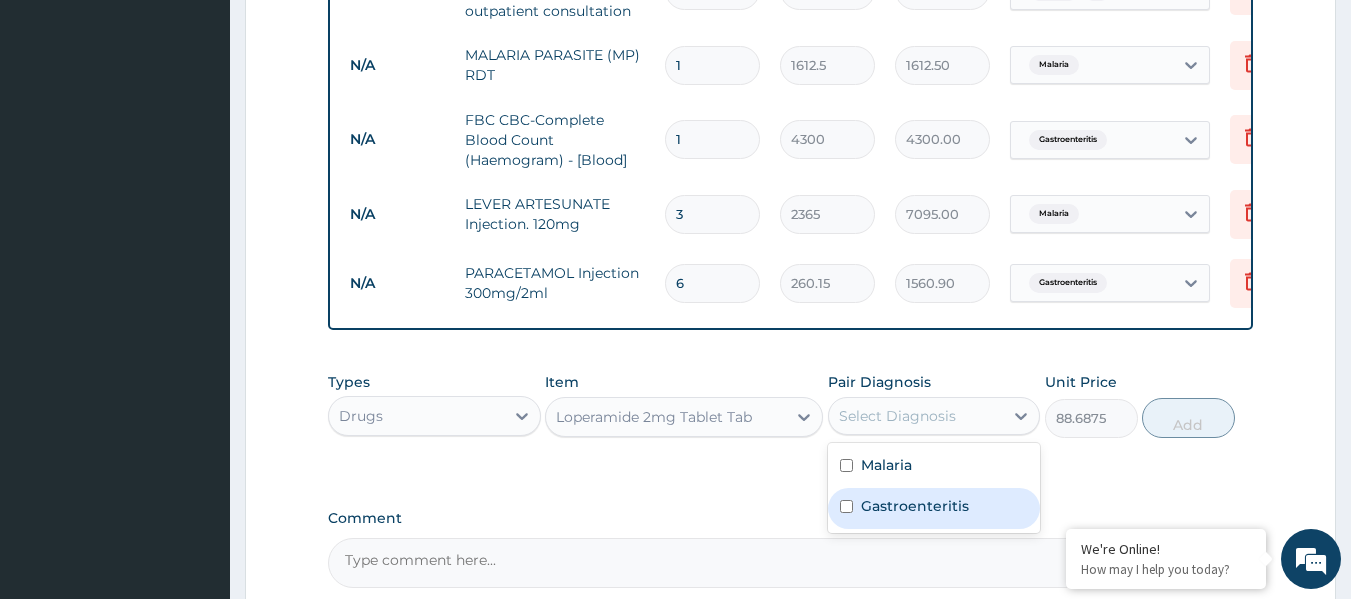 click at bounding box center [846, 506] 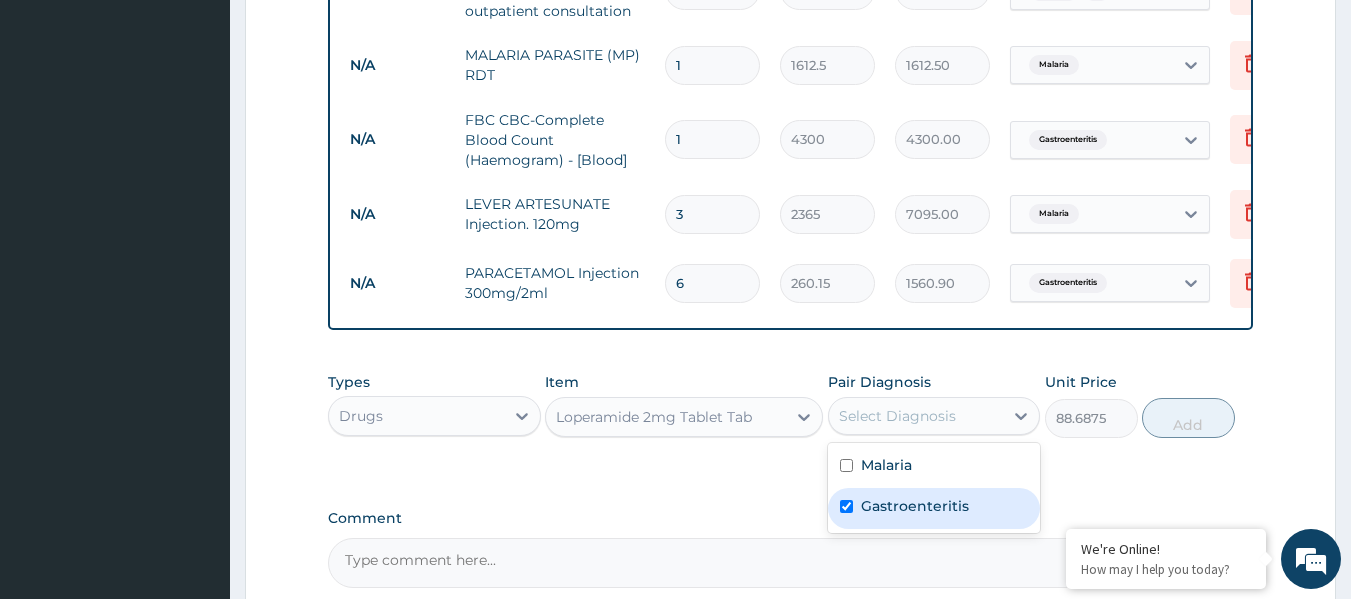 checkbox on "true" 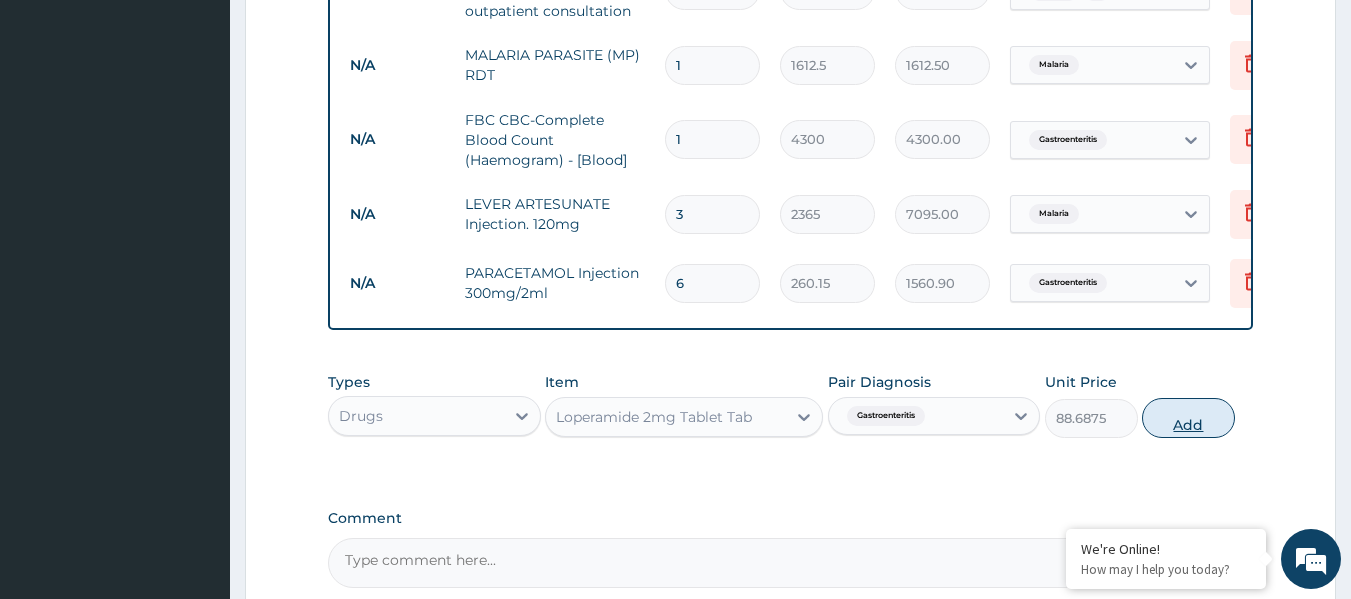 click on "Add" at bounding box center [1188, 418] 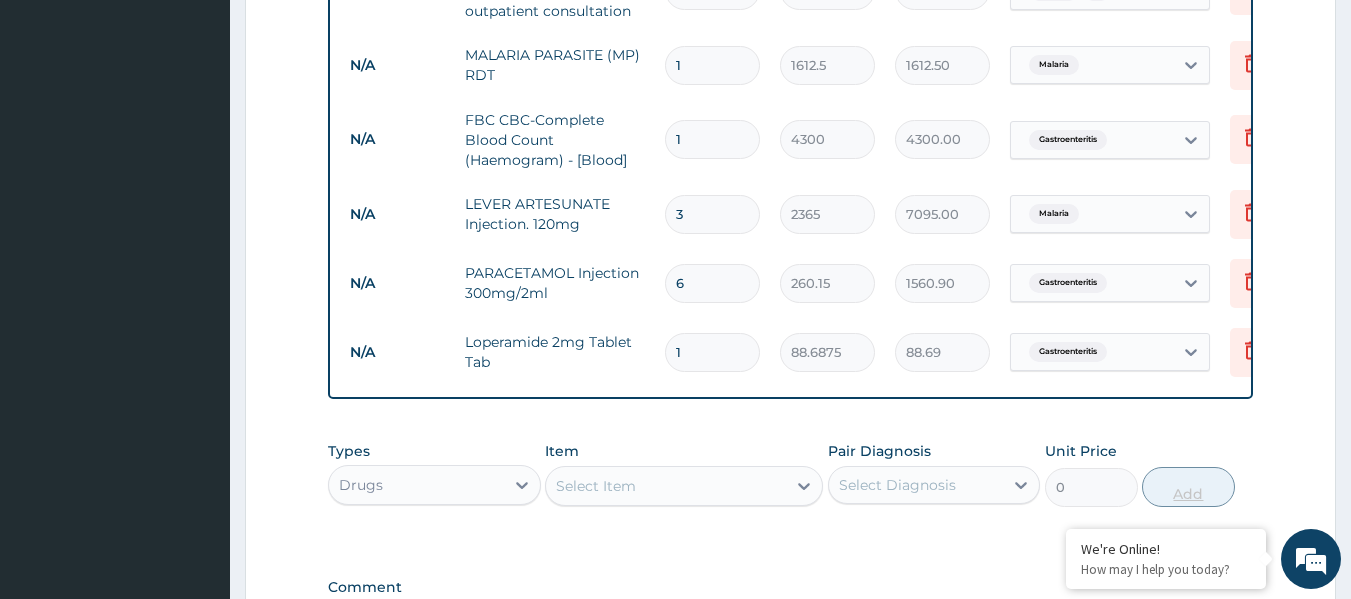 type 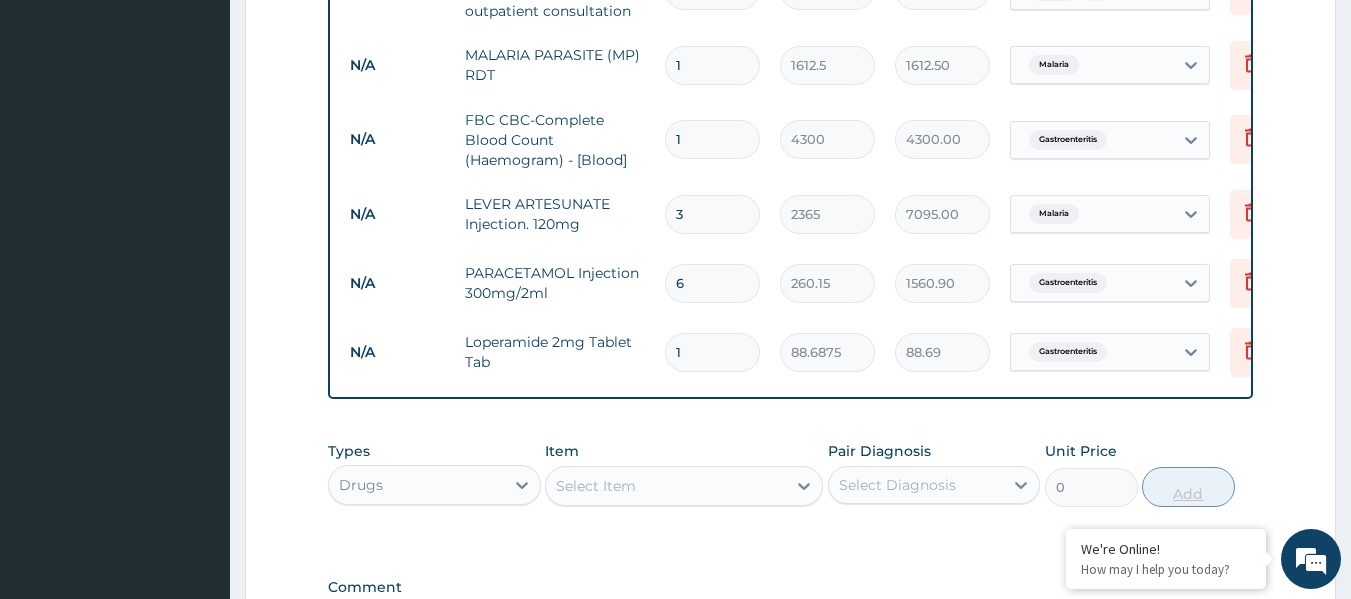 type on "0.00" 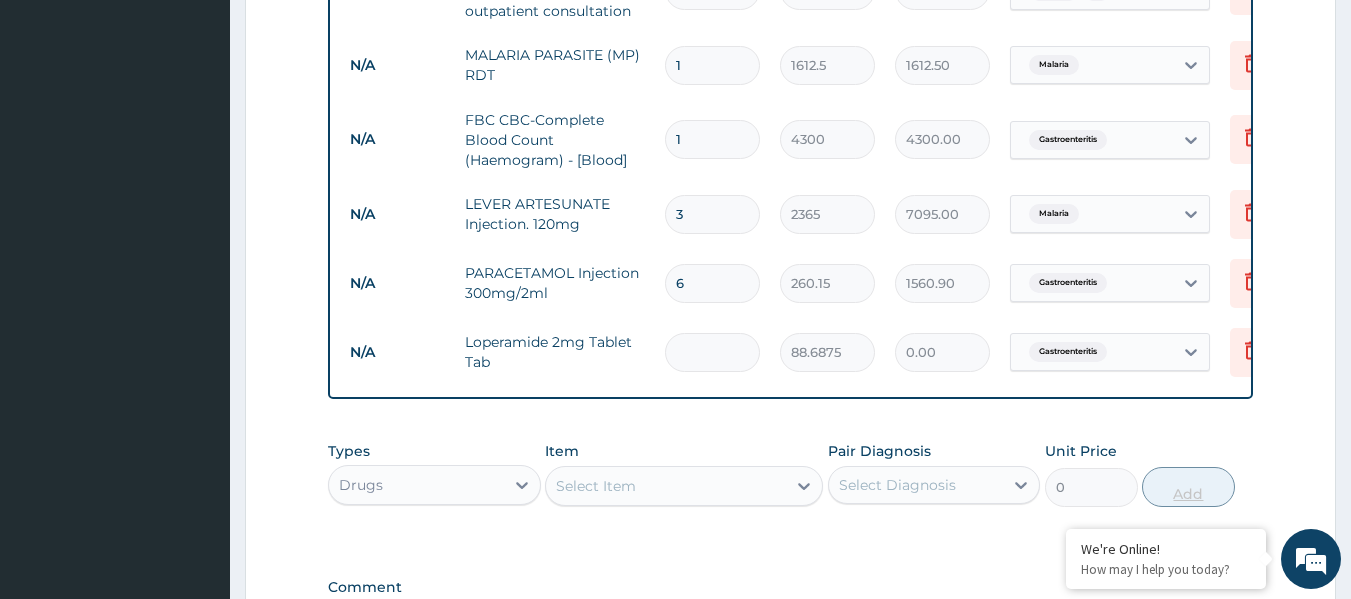 type on "6" 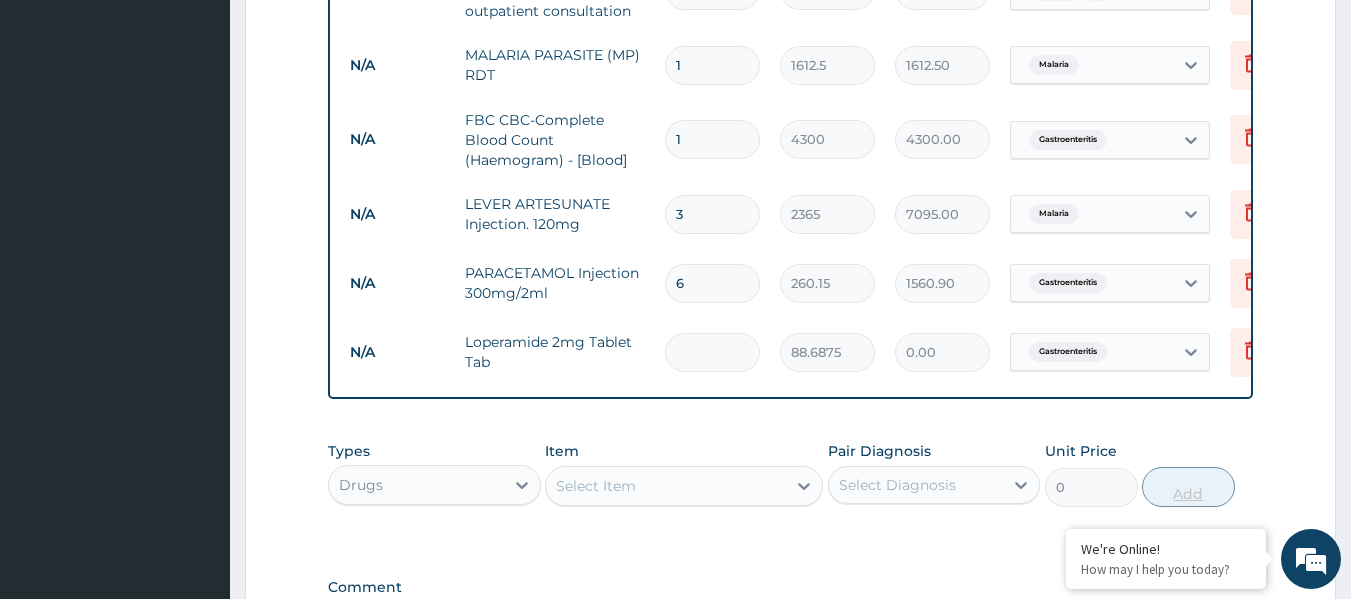 type on "532.13" 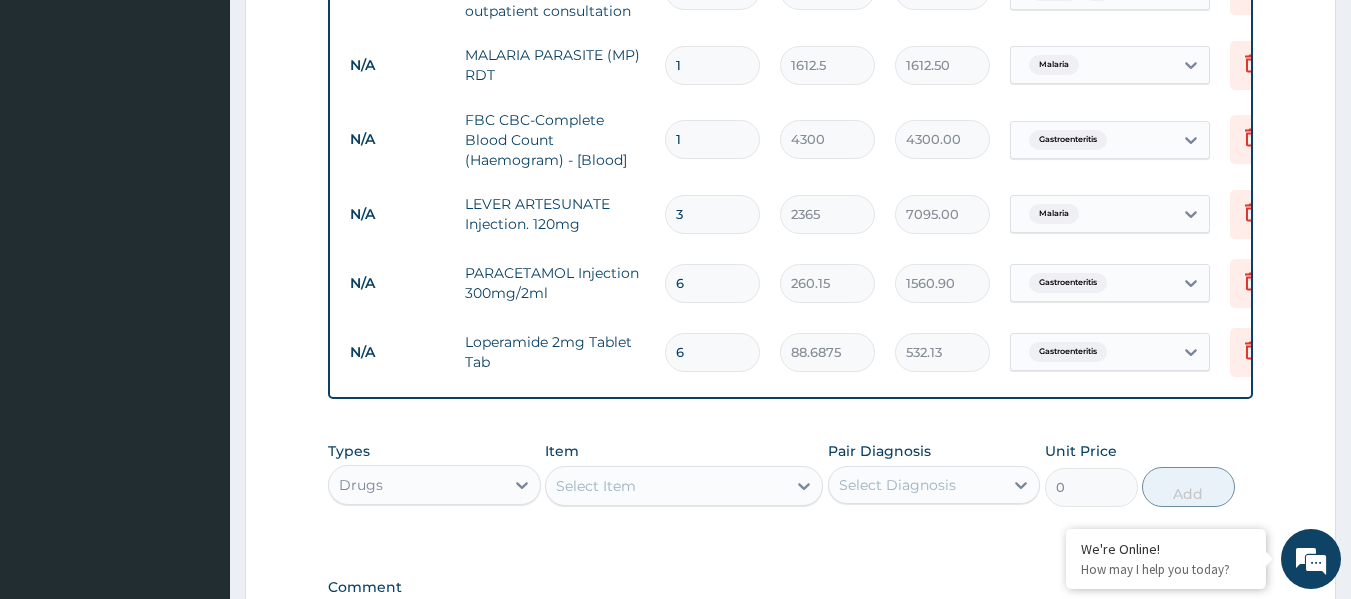 type on "6" 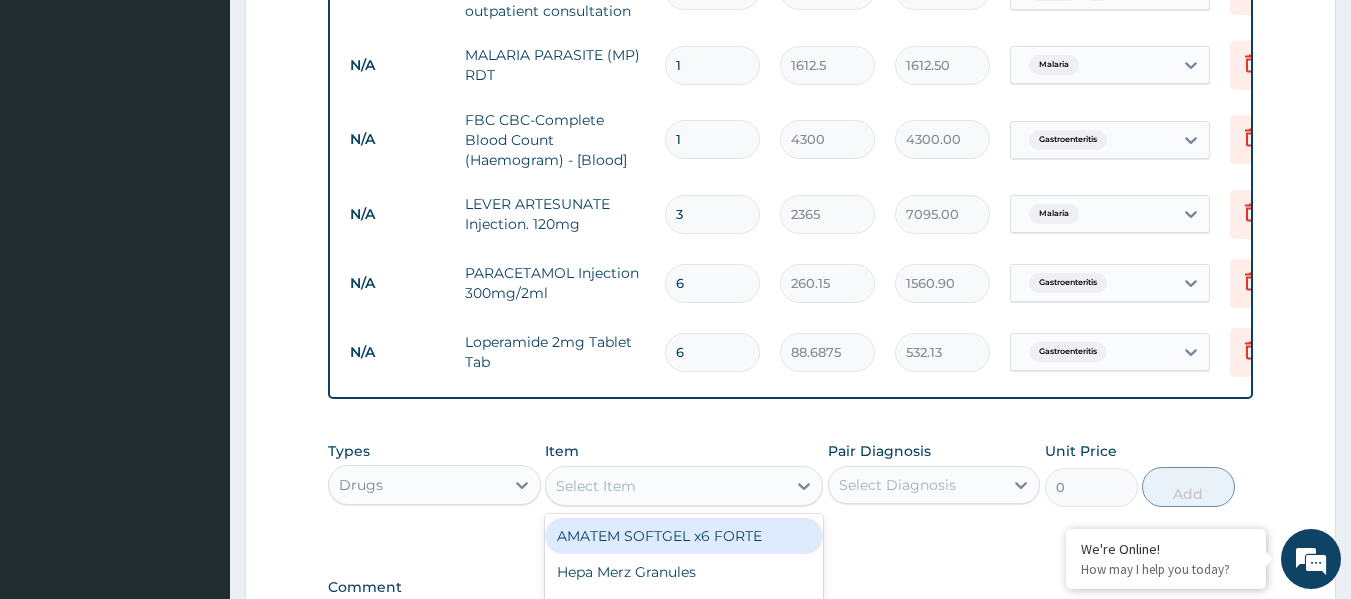 click on "Select Item" at bounding box center (666, 486) 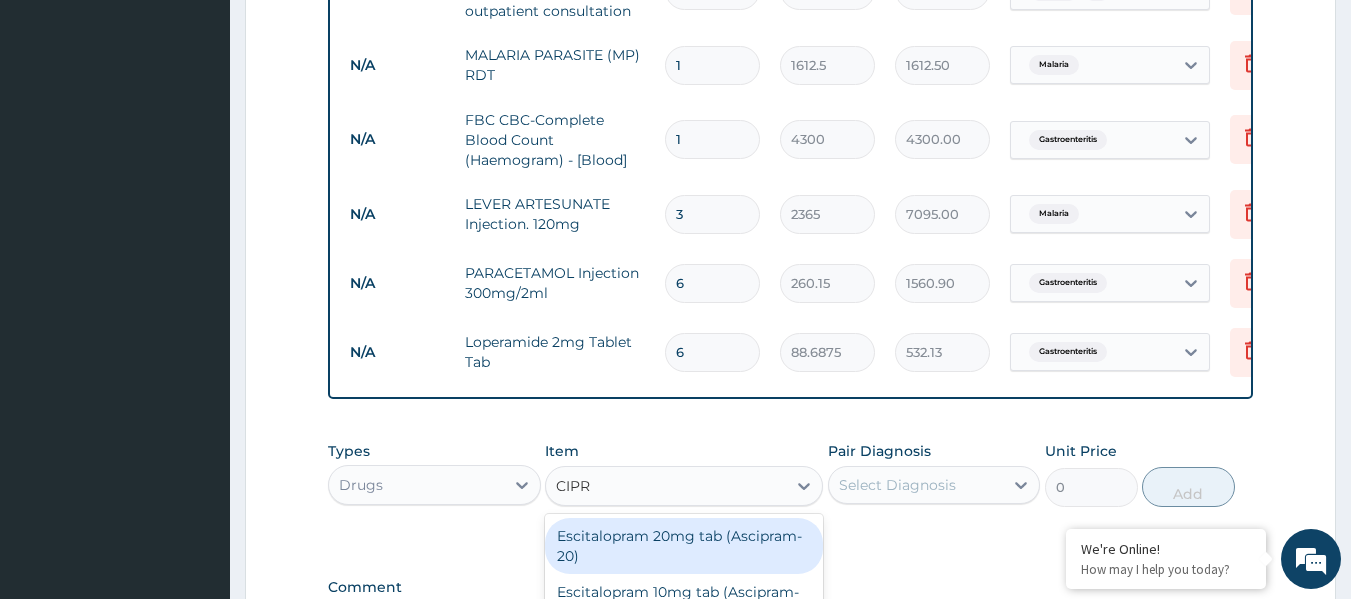 type on "CIPRO" 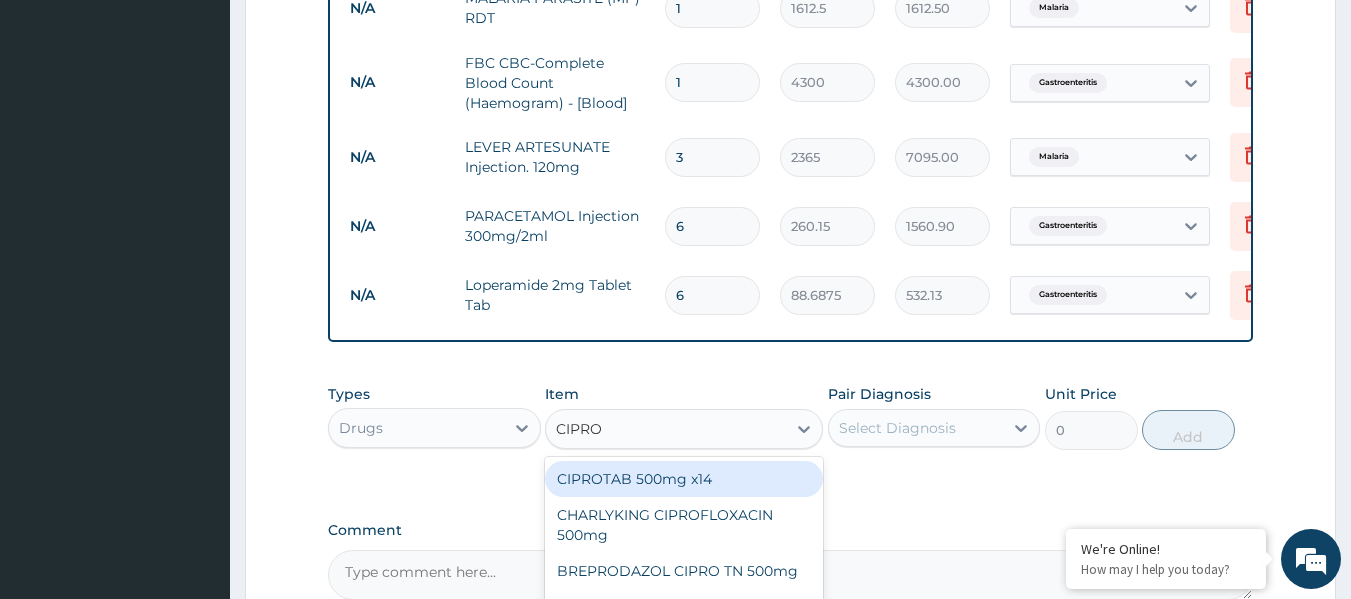 scroll, scrollTop: 923, scrollLeft: 0, axis: vertical 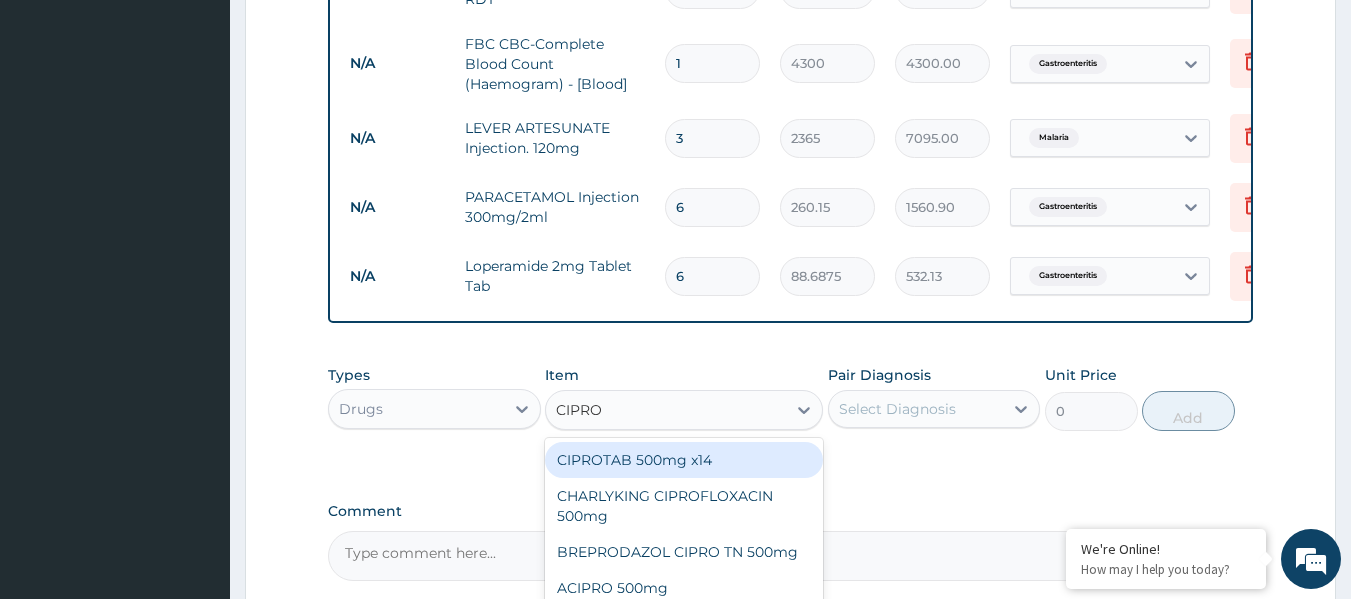 click on "CIPROTAB 500mg x14" at bounding box center (684, 460) 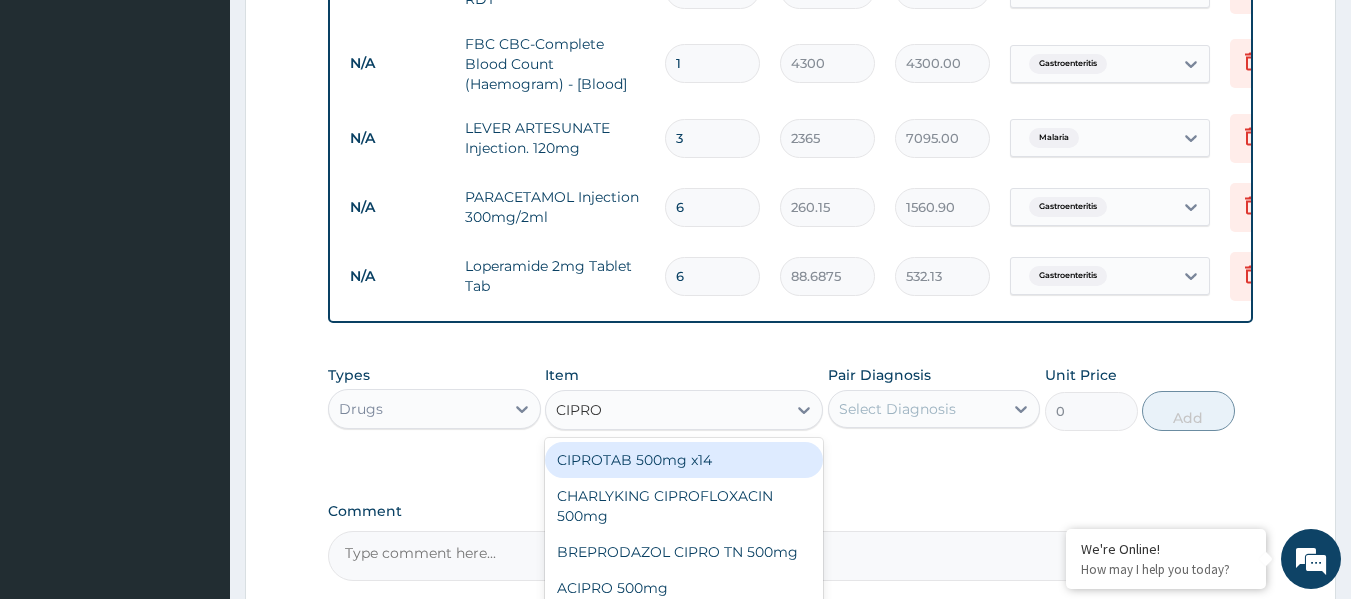 type 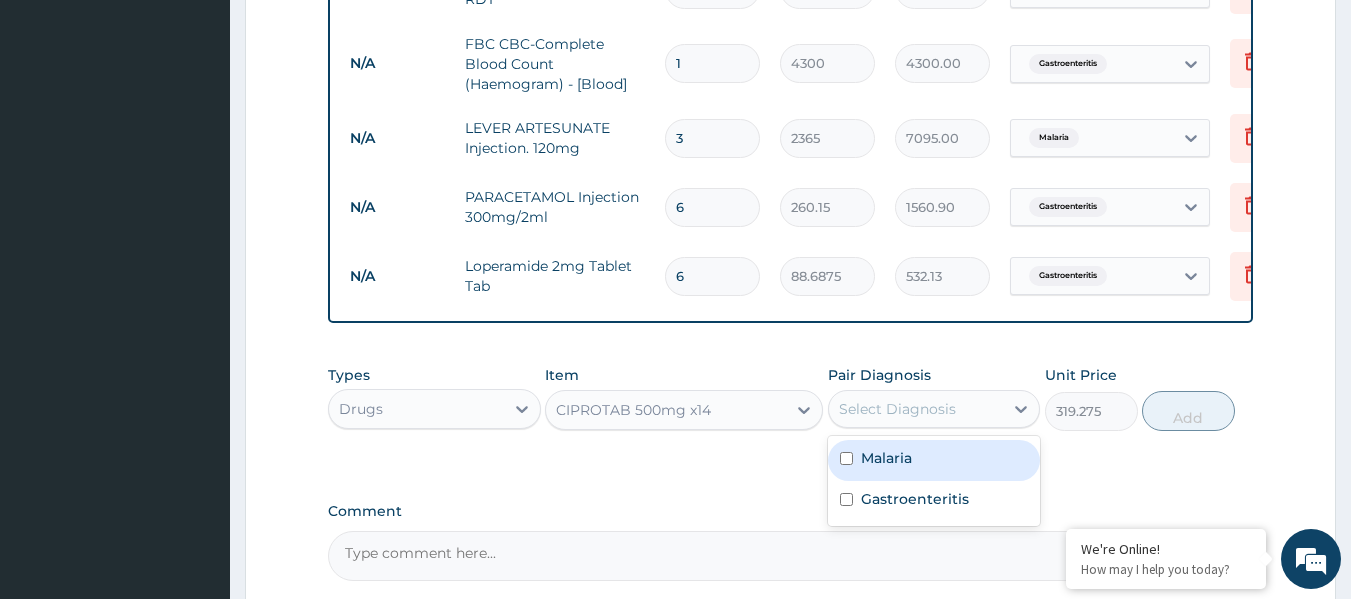 click on "Select Diagnosis" at bounding box center (897, 409) 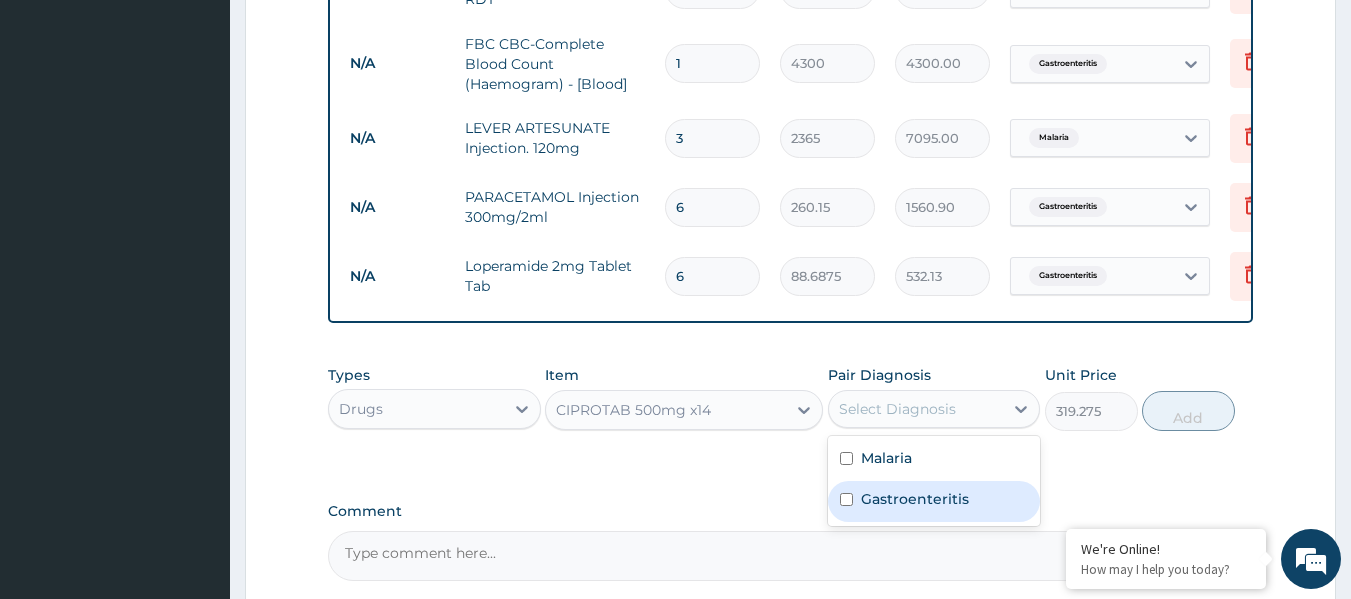 click at bounding box center (846, 499) 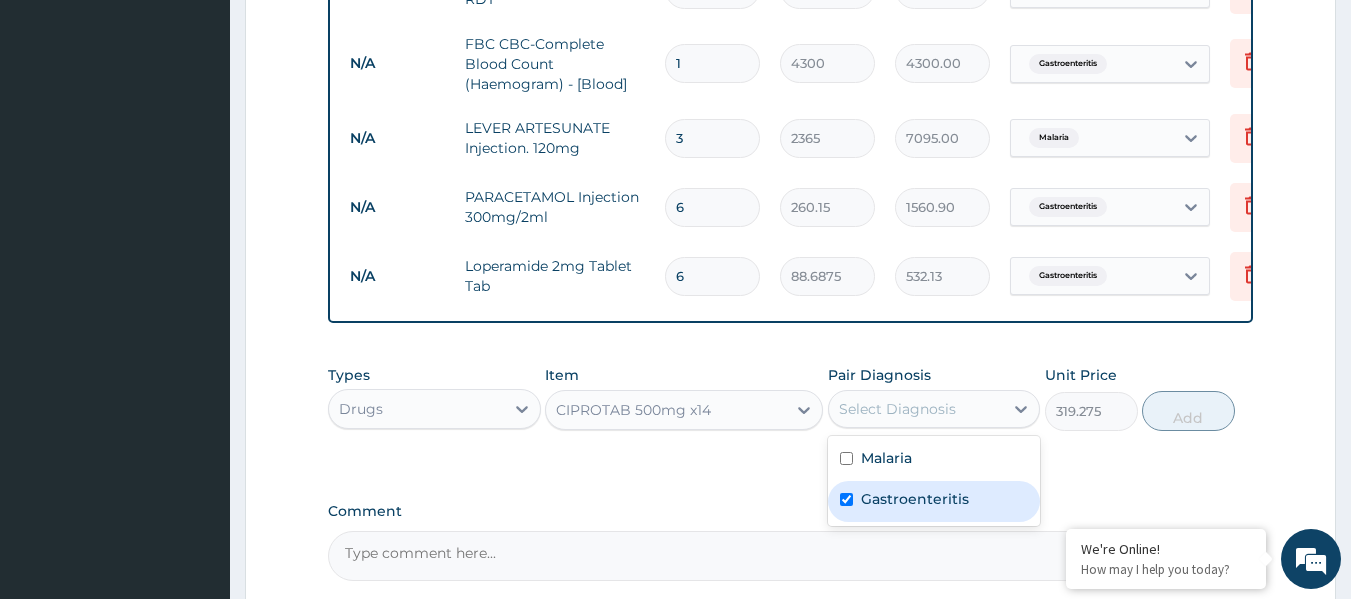 checkbox on "true" 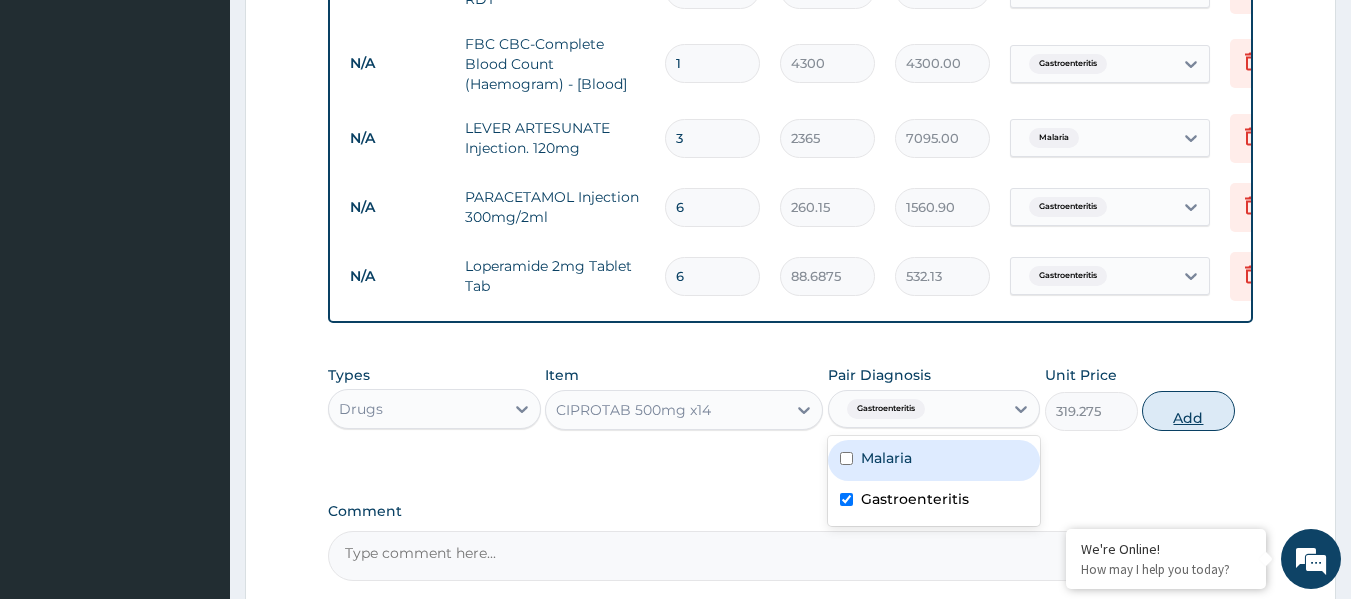click on "Add" at bounding box center (1188, 411) 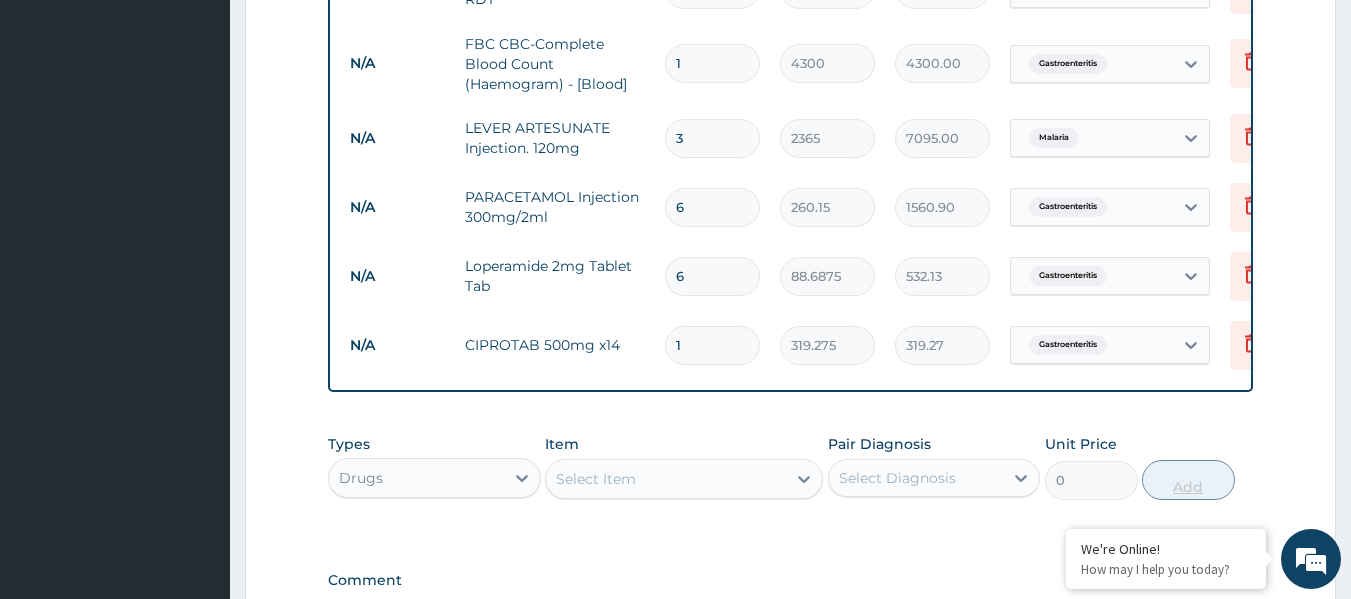 type on "14" 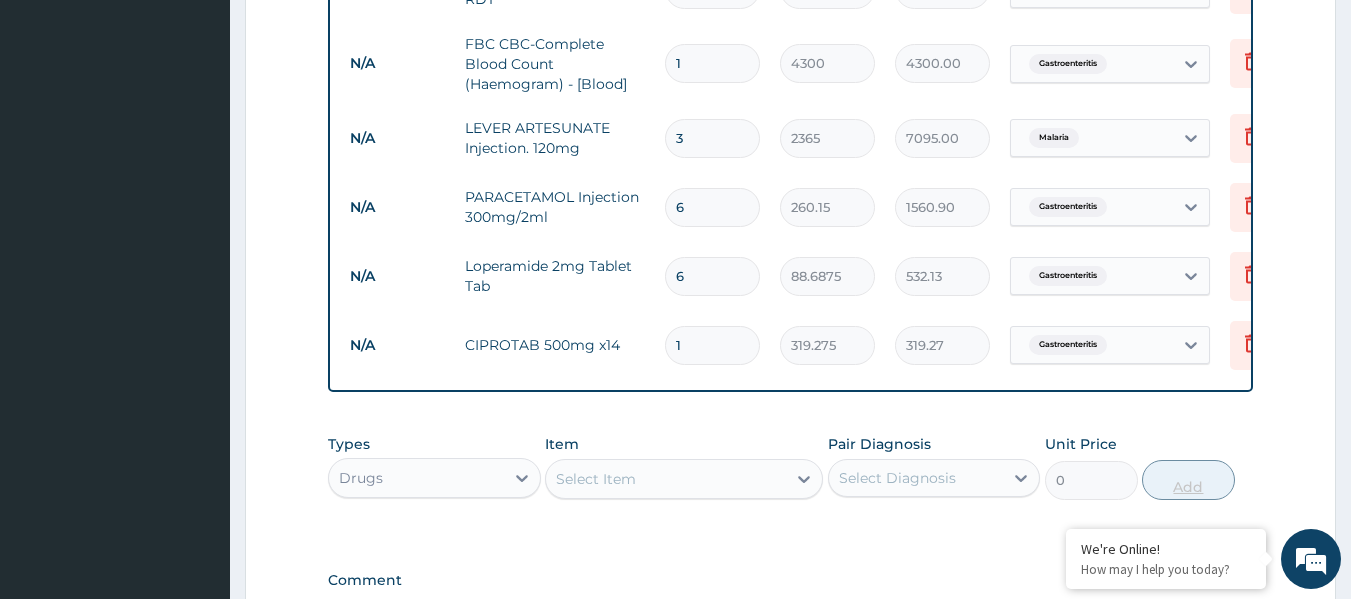 type on "4469.85" 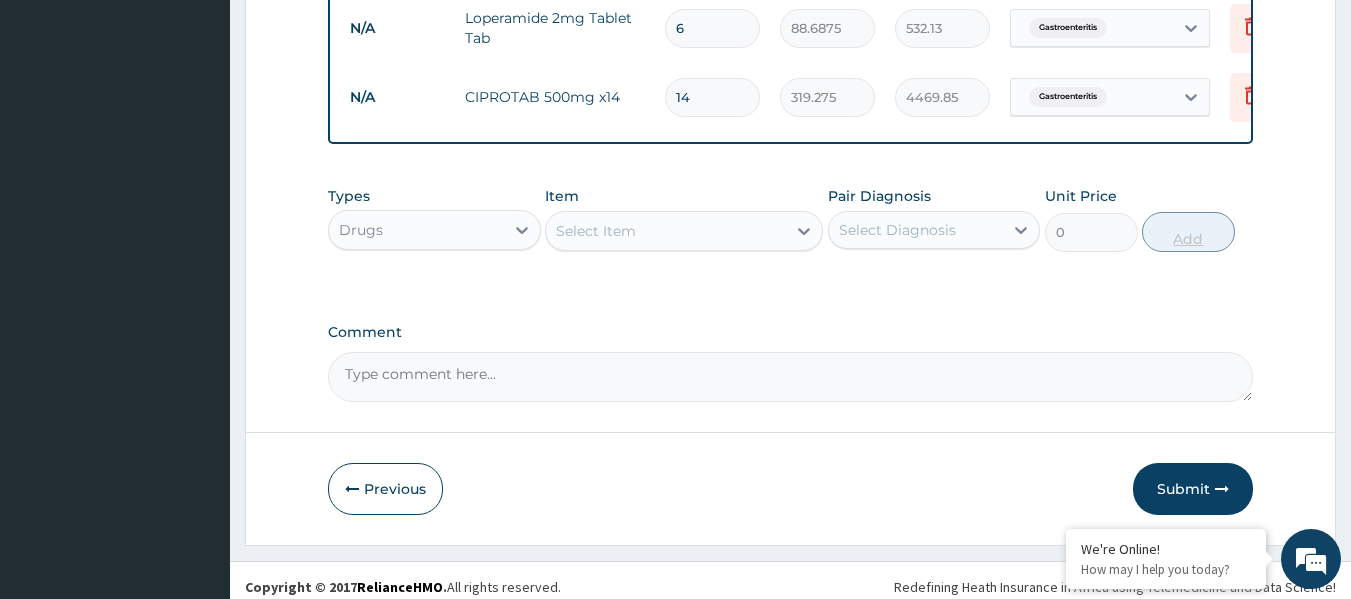 scroll, scrollTop: 1181, scrollLeft: 0, axis: vertical 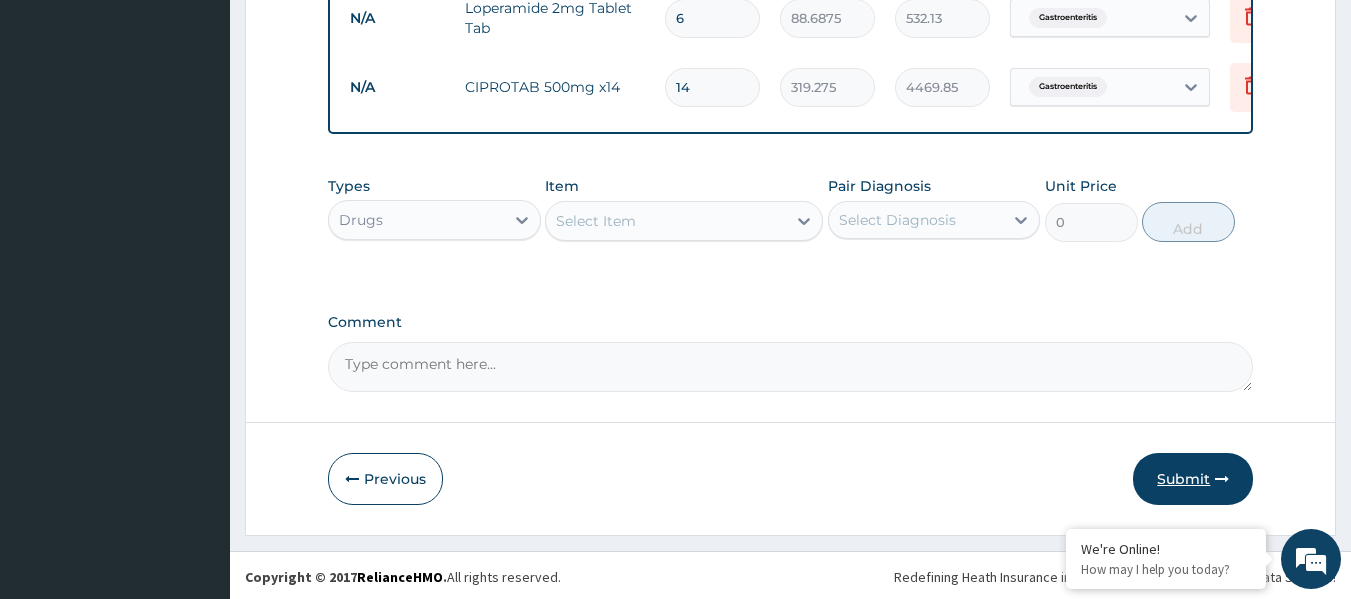 type on "14" 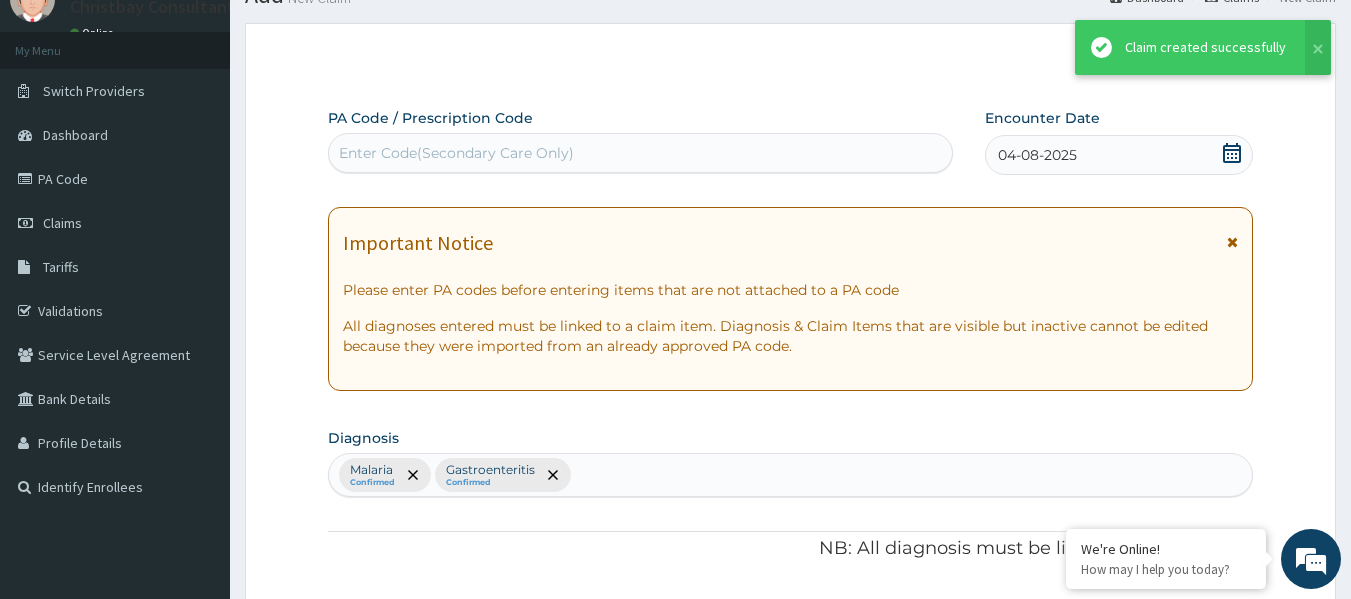 scroll, scrollTop: 1181, scrollLeft: 0, axis: vertical 